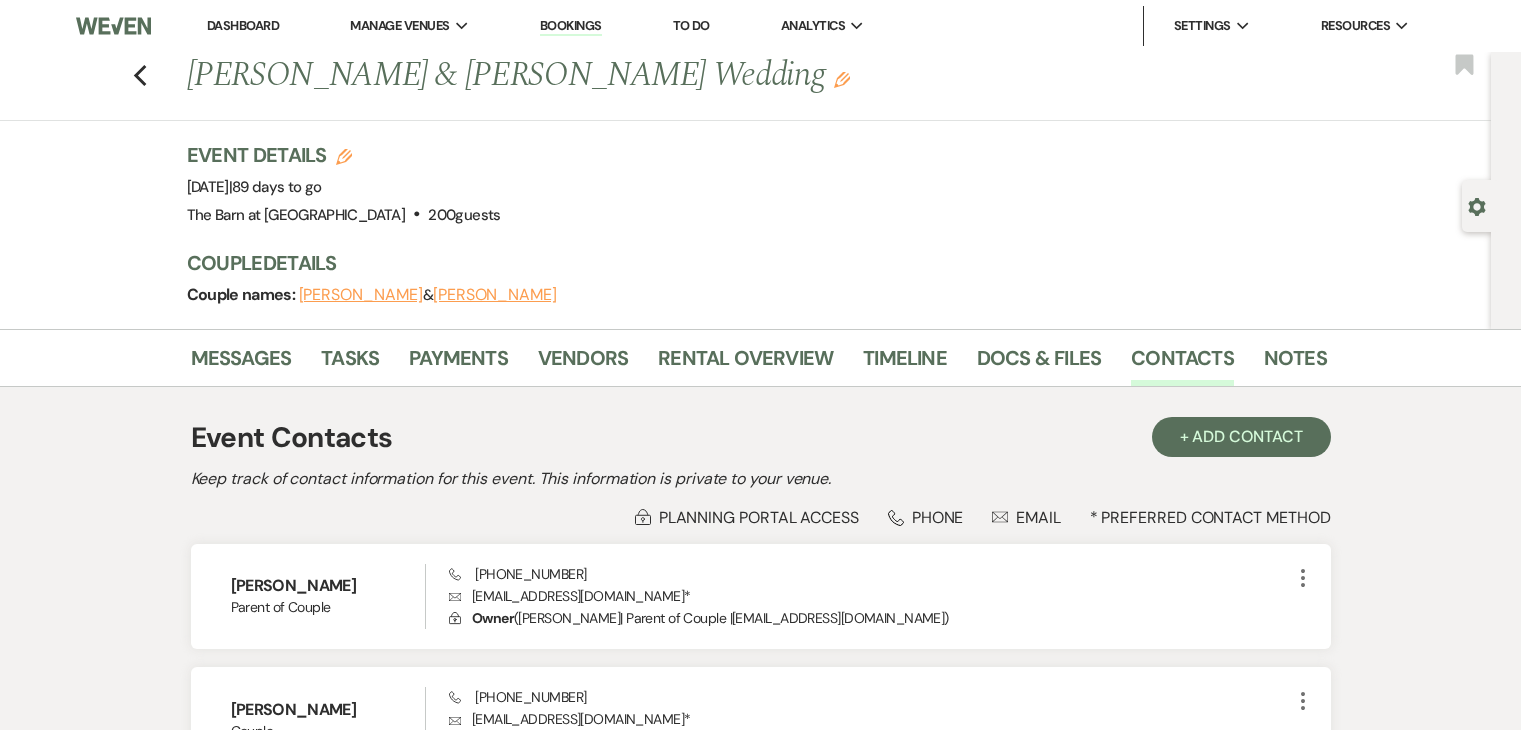 scroll, scrollTop: 0, scrollLeft: 0, axis: both 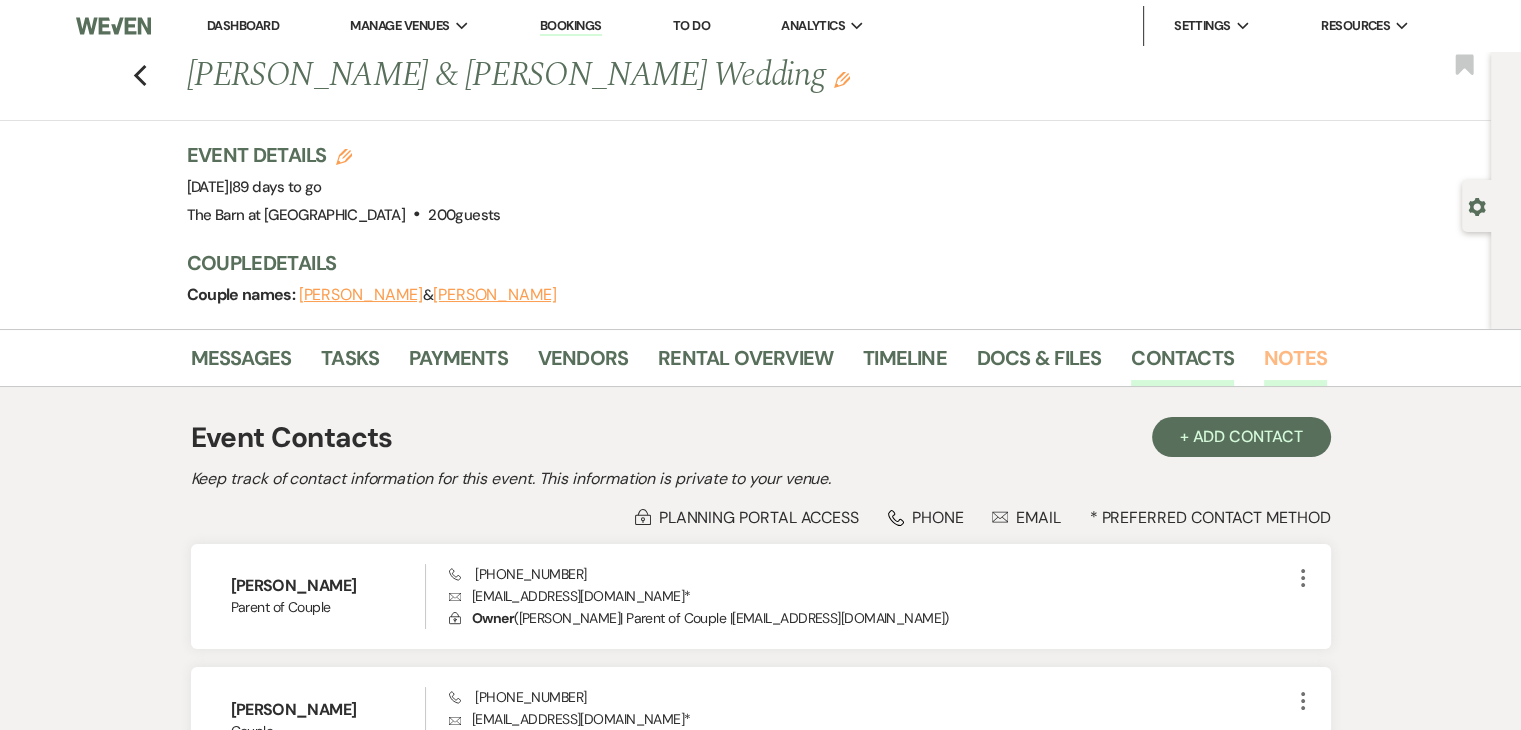 click on "Notes" at bounding box center [1295, 364] 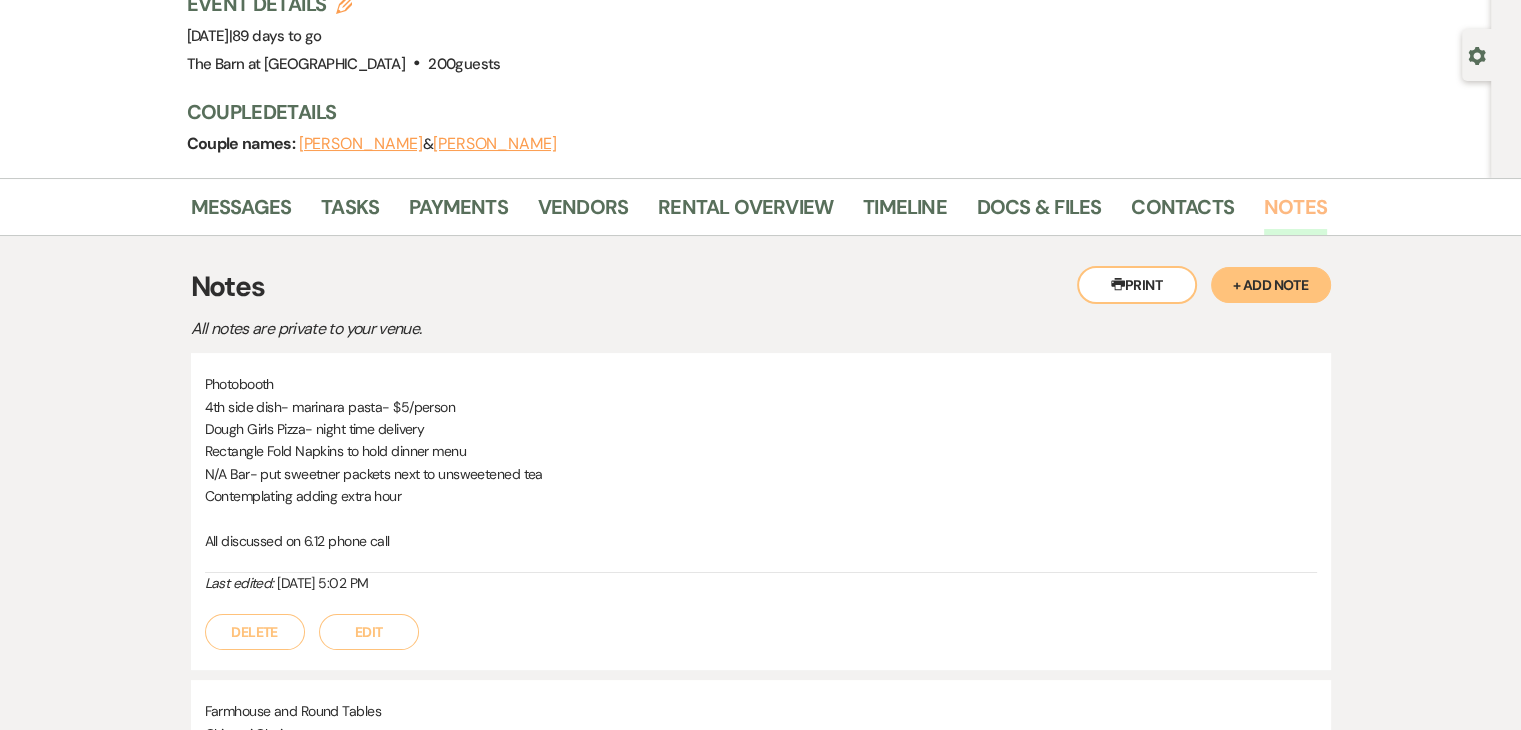 scroll, scrollTop: 200, scrollLeft: 0, axis: vertical 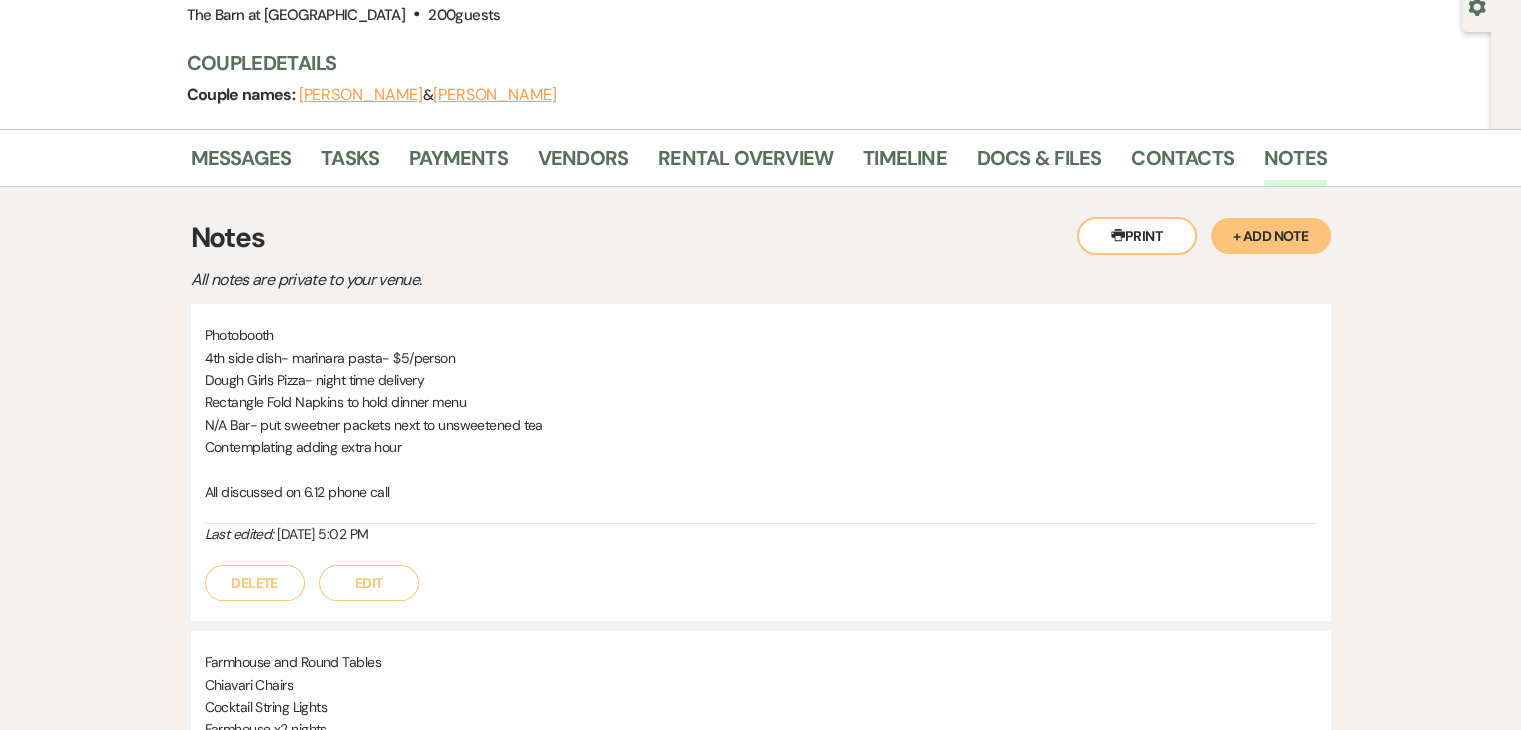 click on "+ Add Note" at bounding box center (1271, 236) 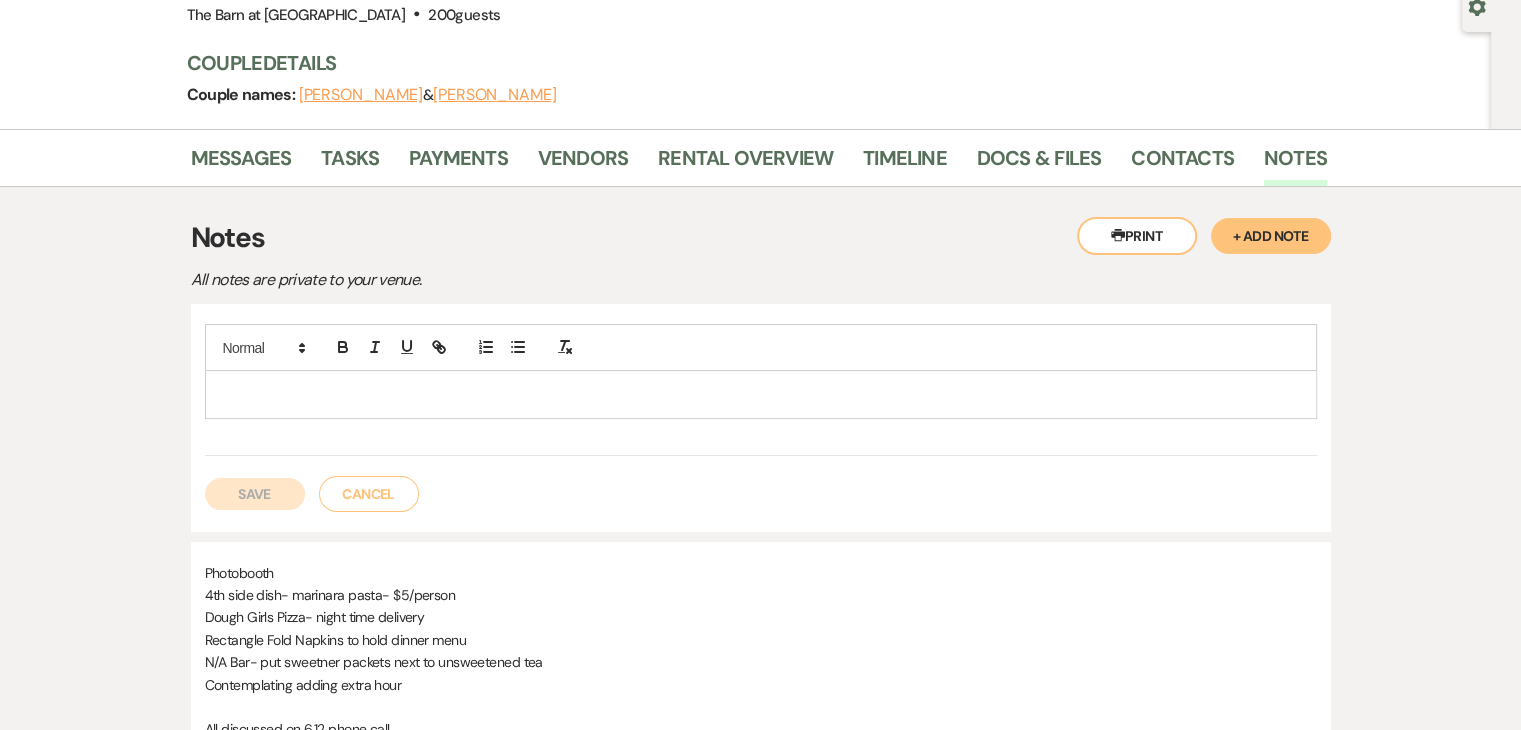 click at bounding box center (761, 394) 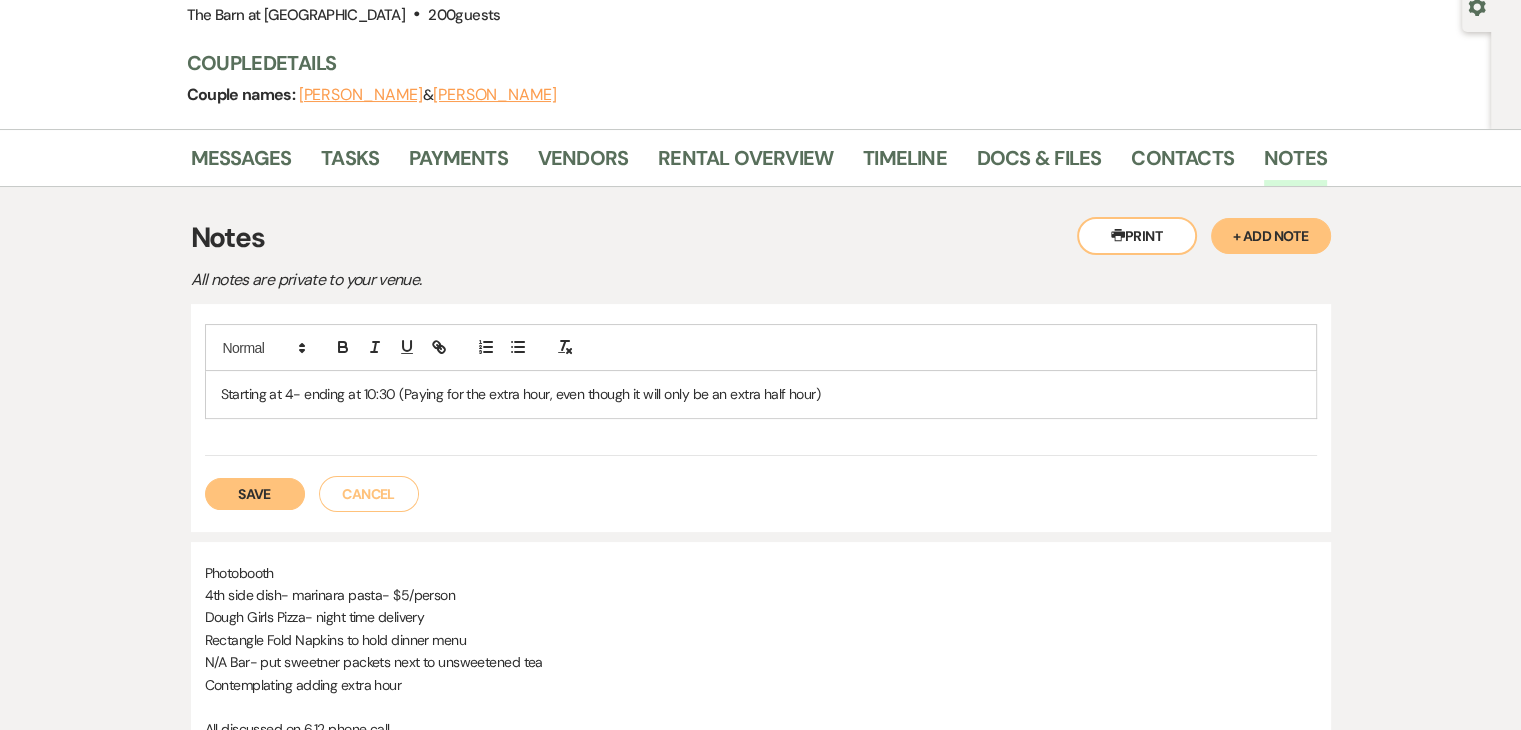 click on "Save" at bounding box center (255, 494) 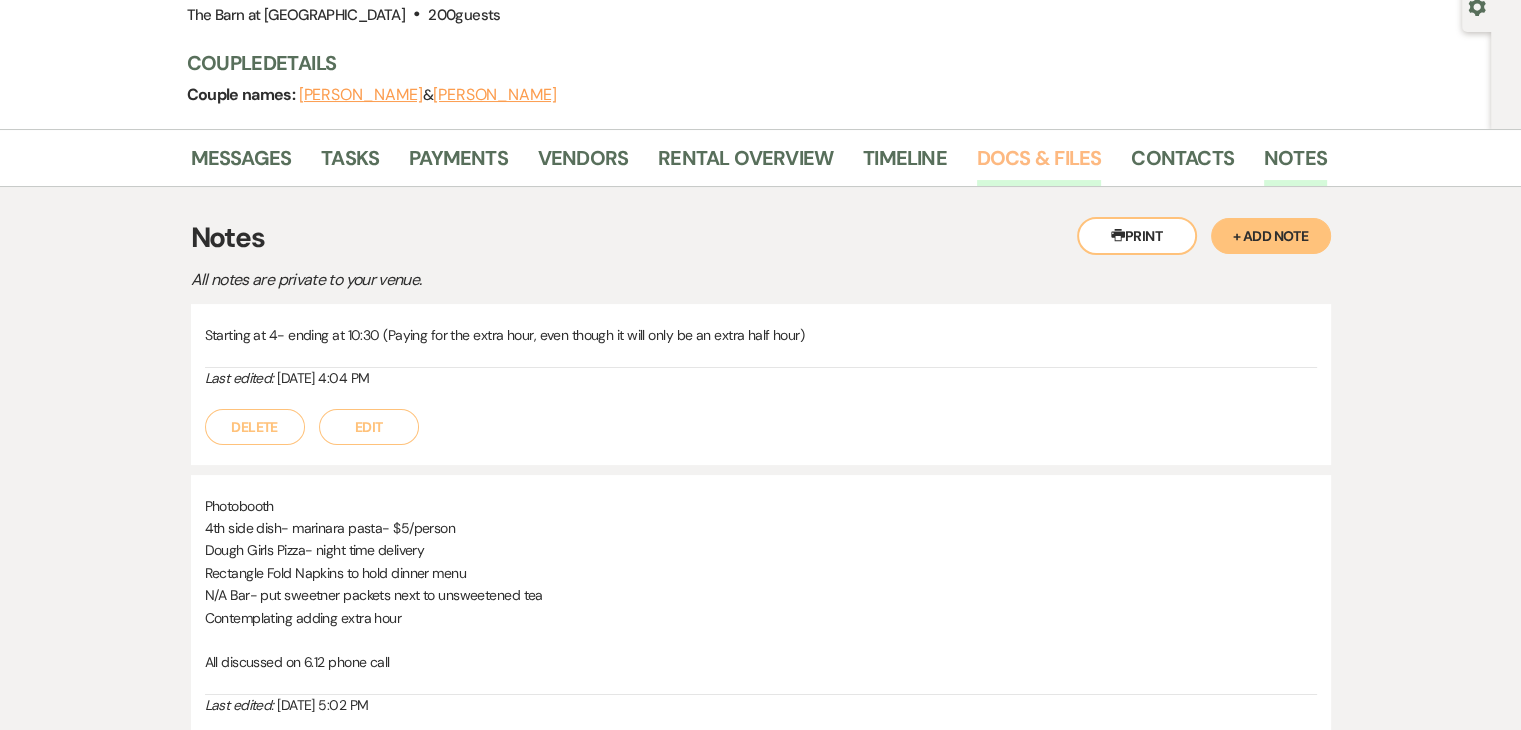 click on "Docs & Files" at bounding box center [1039, 164] 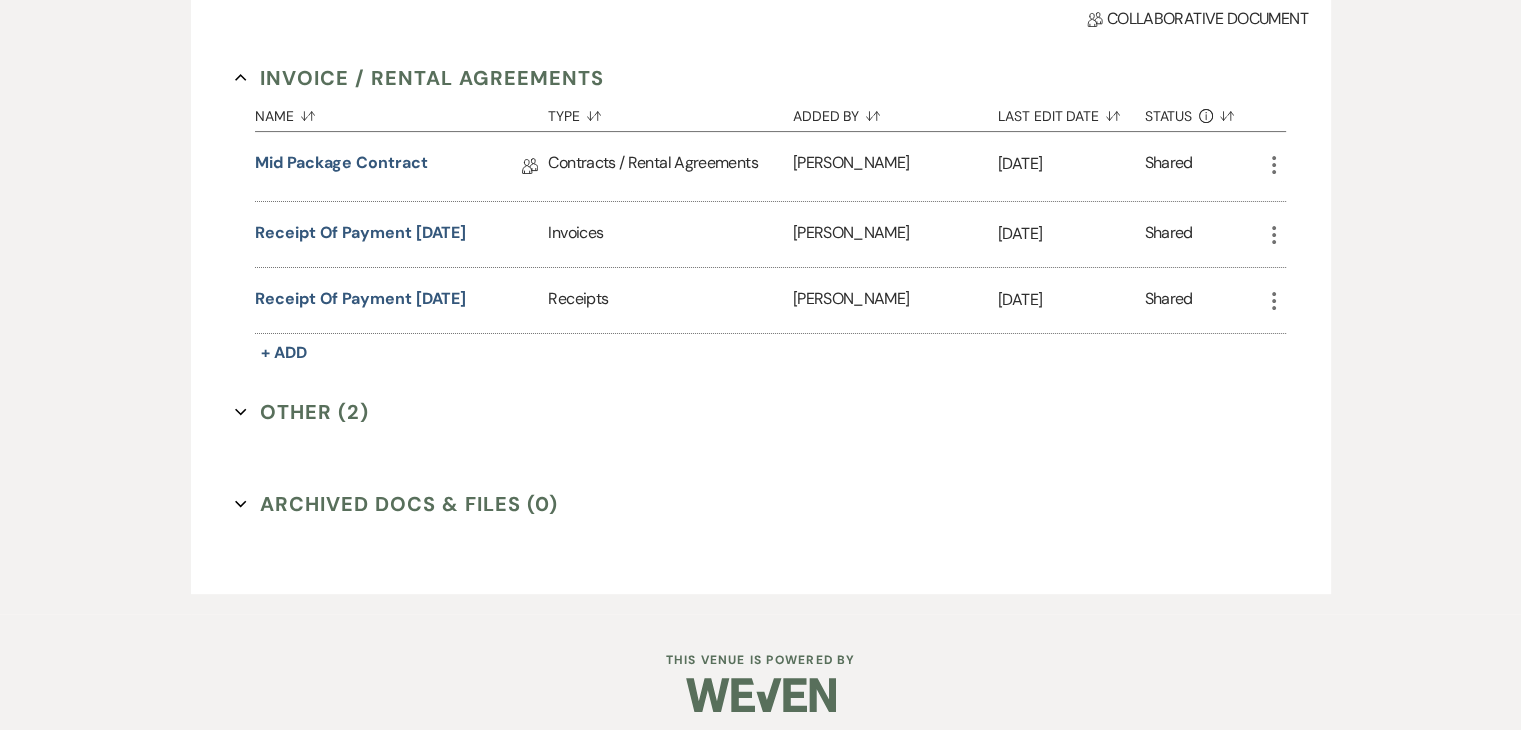 scroll, scrollTop: 531, scrollLeft: 0, axis: vertical 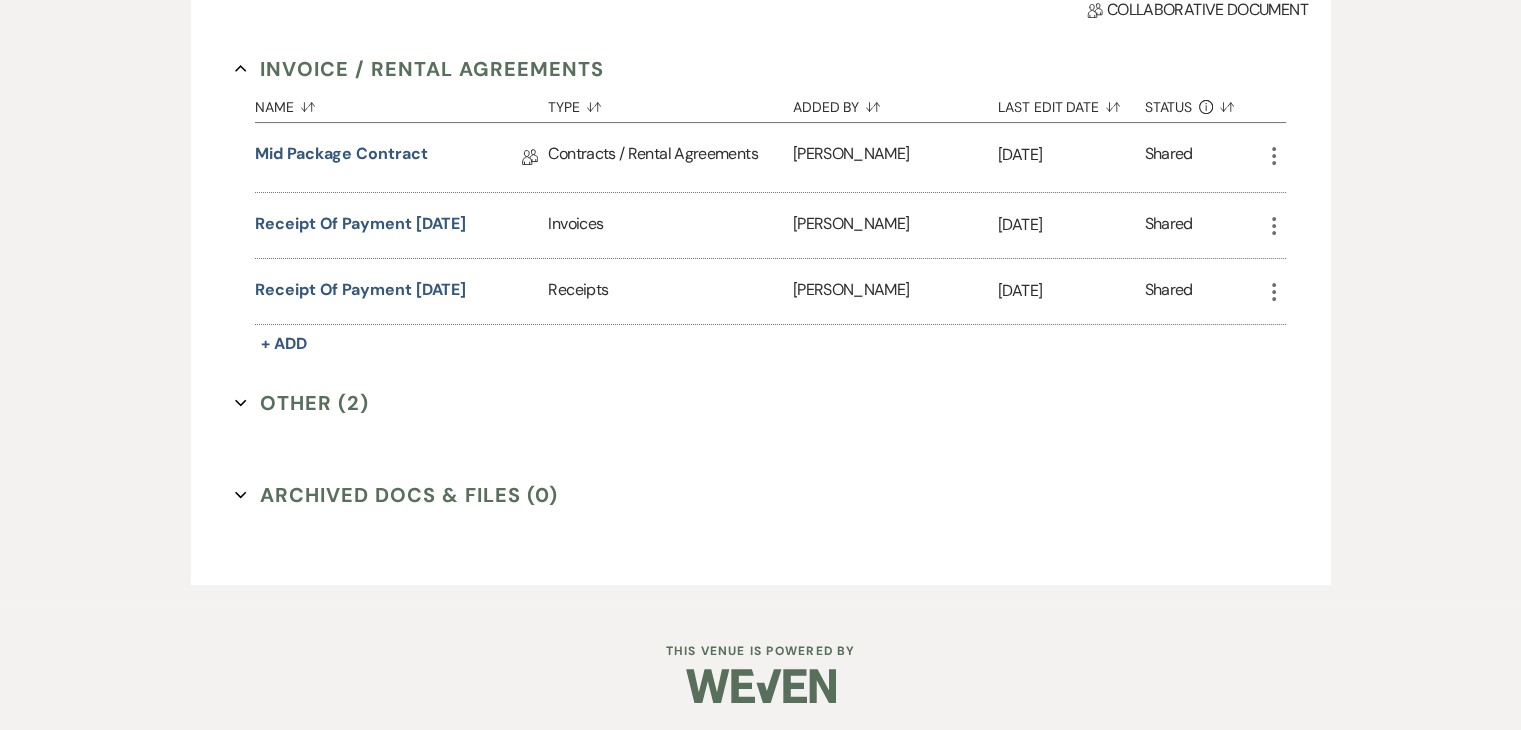 click on "Expand" 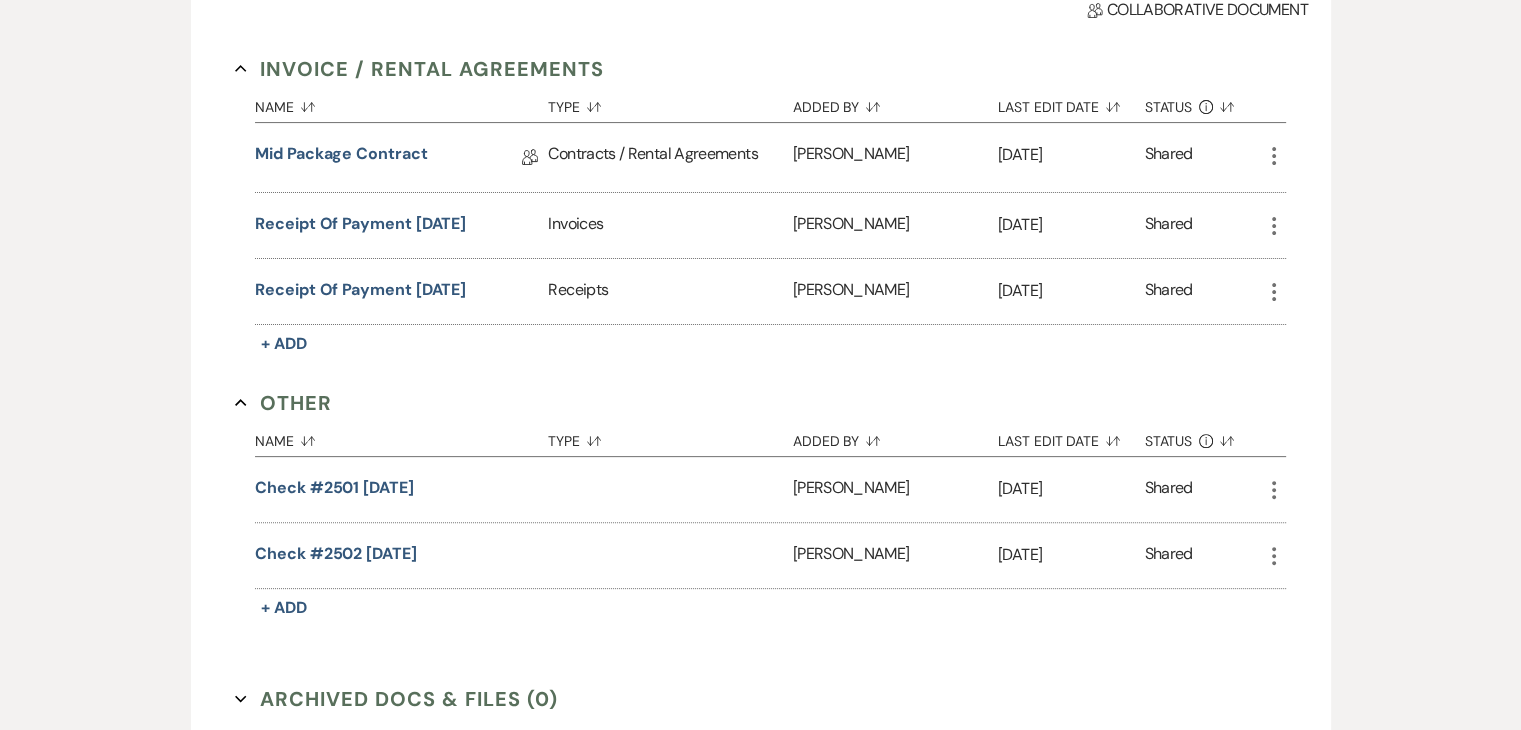 scroll, scrollTop: 0, scrollLeft: 0, axis: both 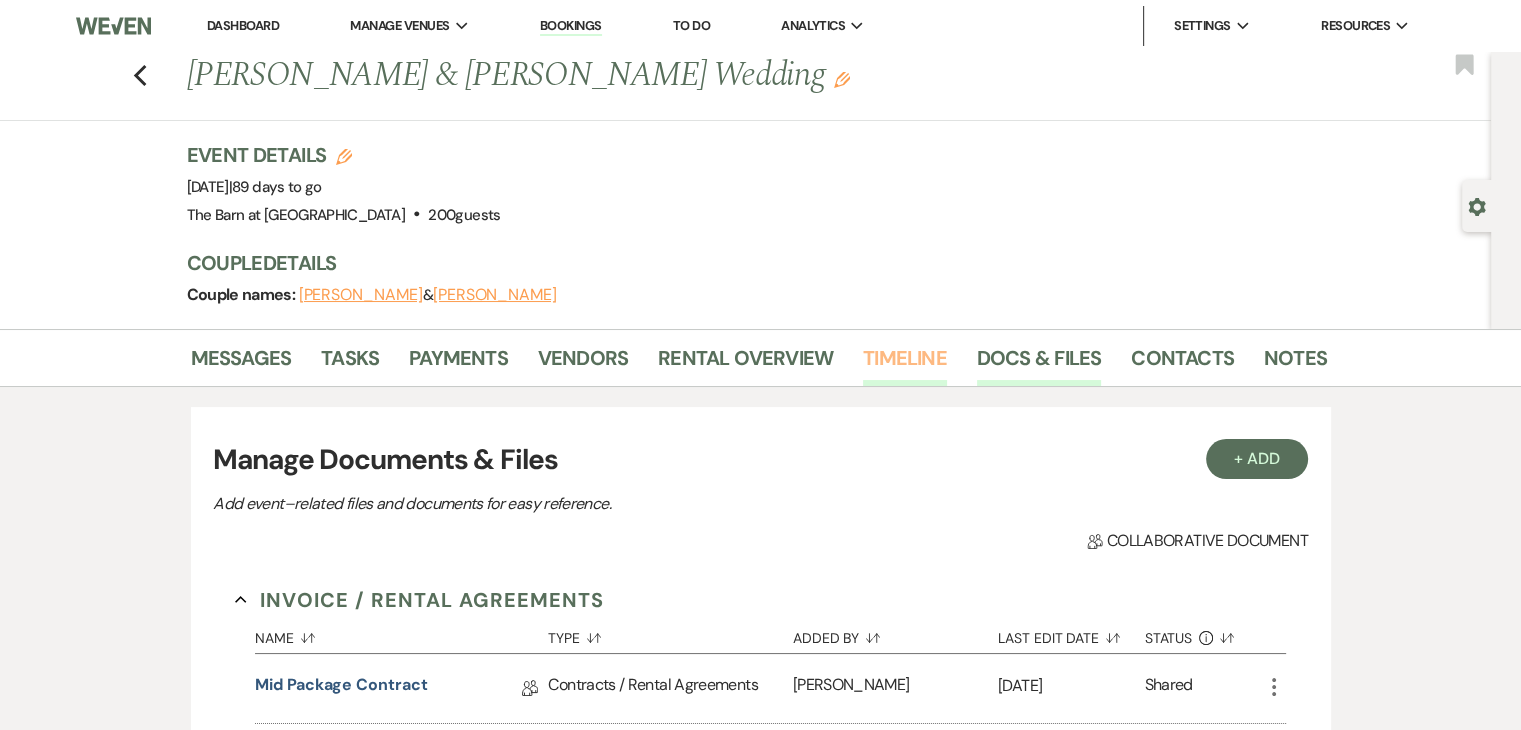 click on "Timeline" at bounding box center [905, 364] 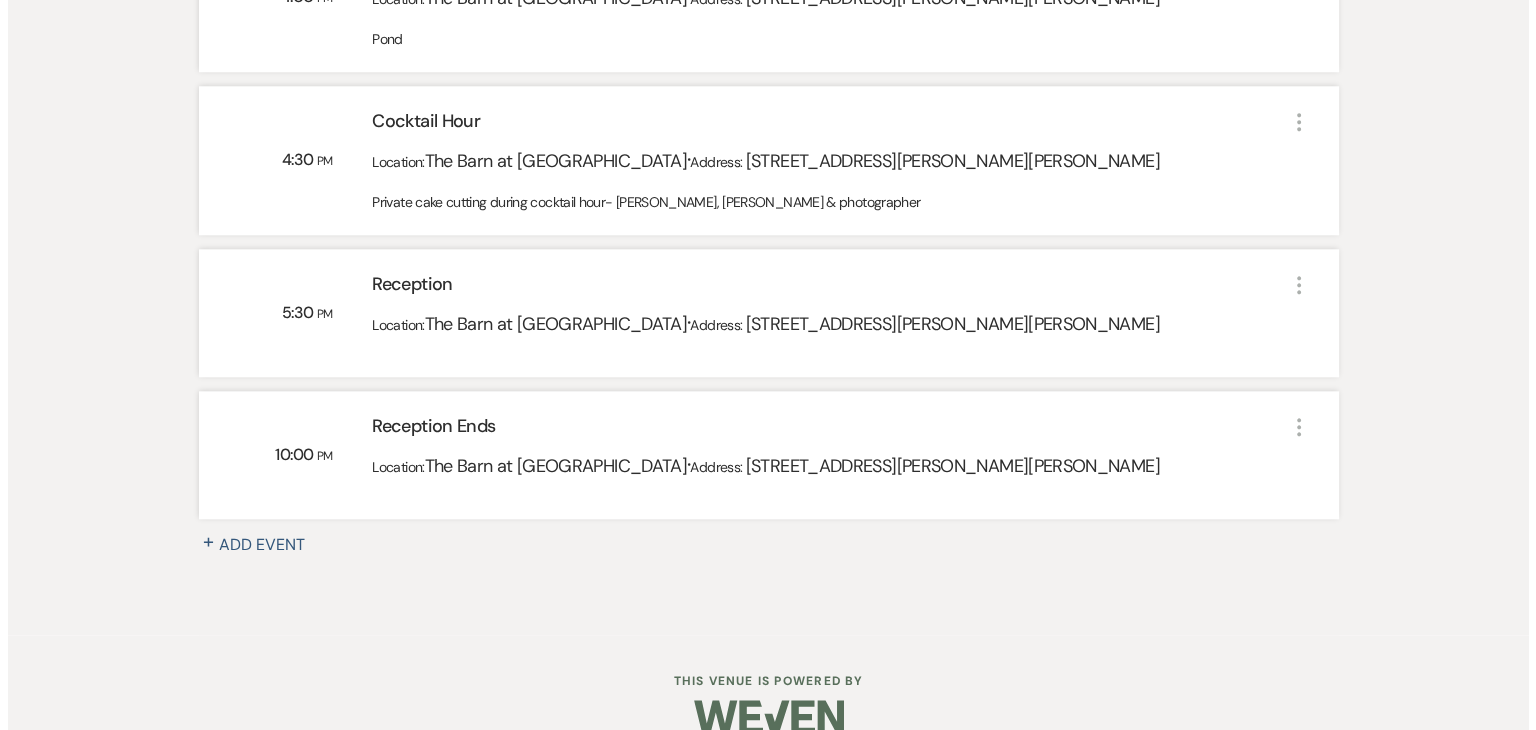scroll, scrollTop: 2093, scrollLeft: 0, axis: vertical 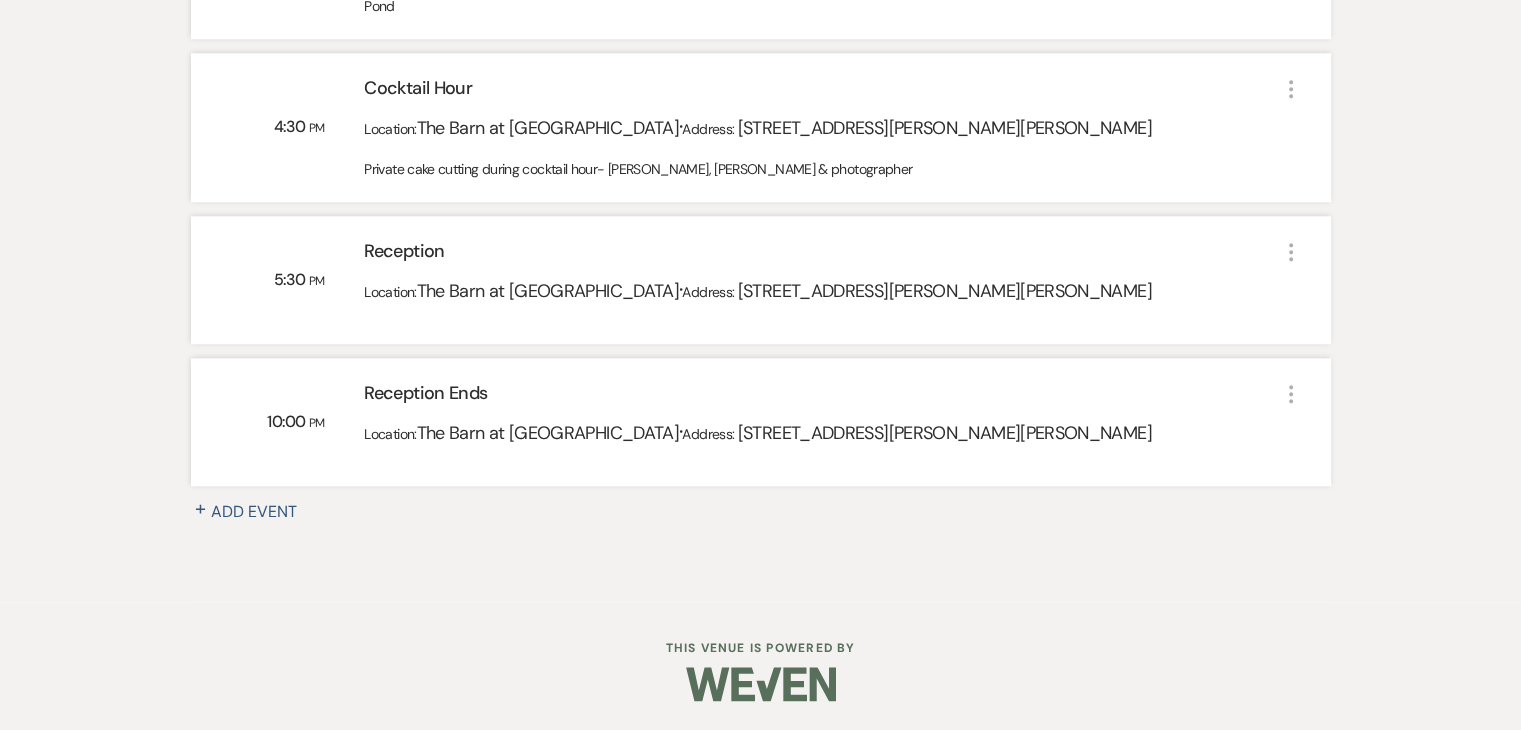 click on "More" 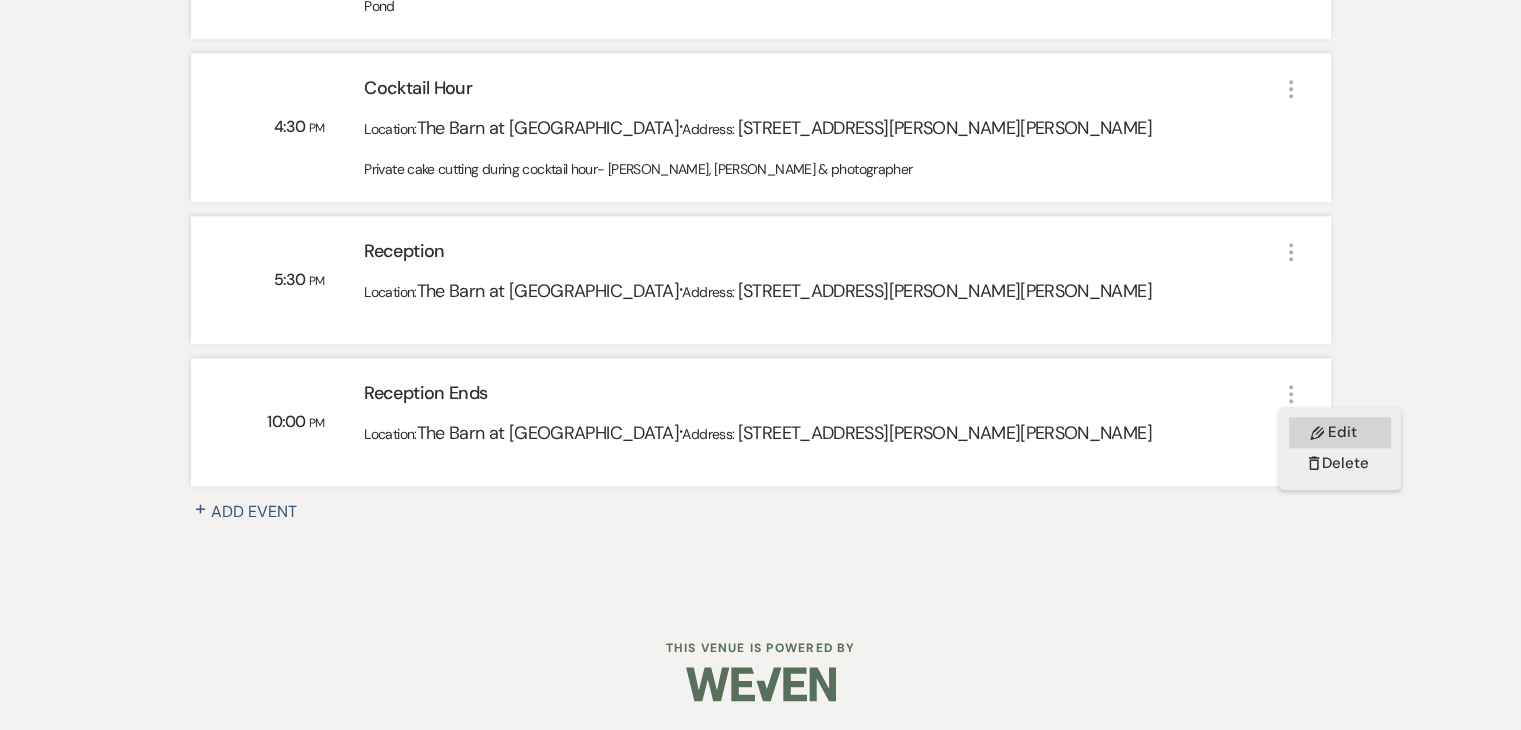 click on "Pencil  Edit" at bounding box center [1340, 432] 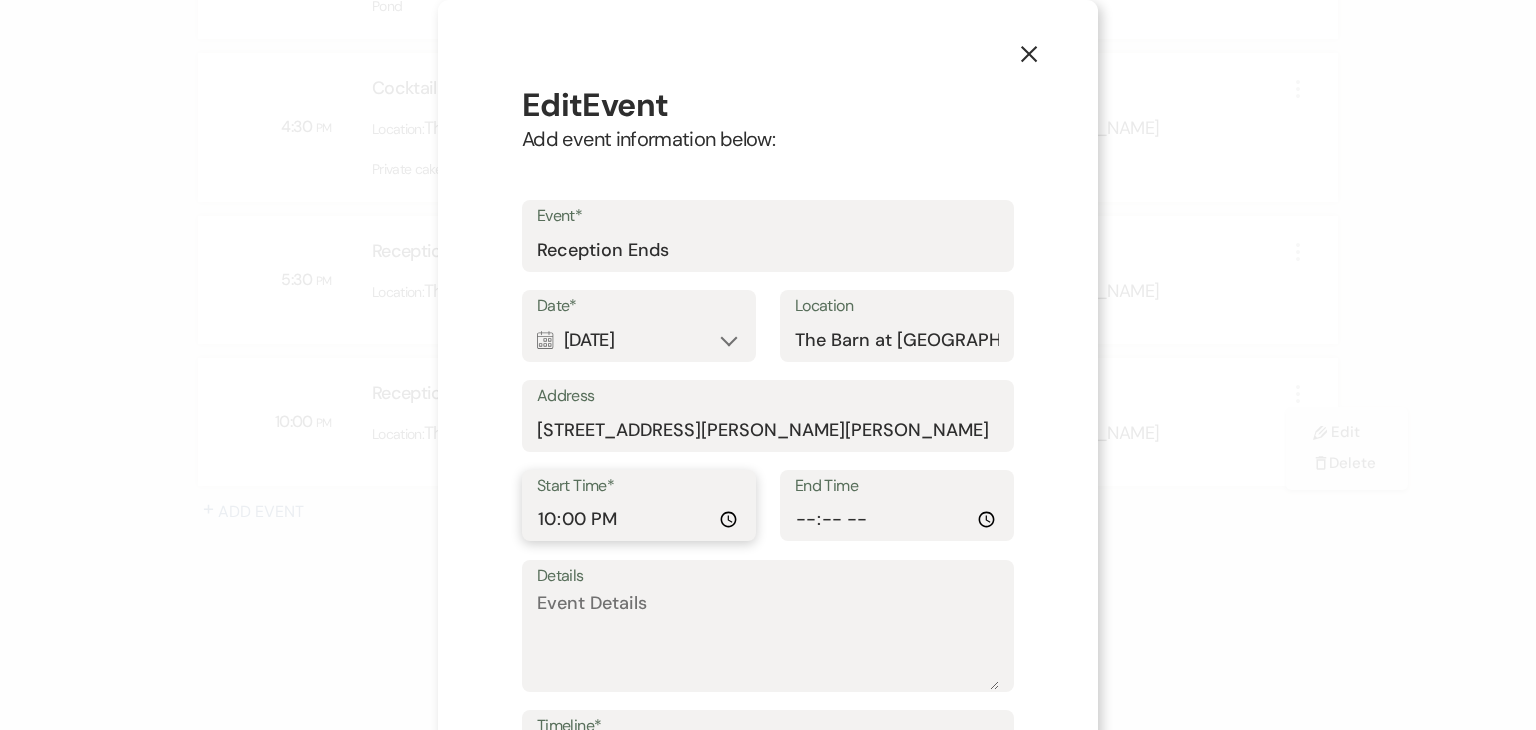 click on "22:00:00" at bounding box center [639, 519] 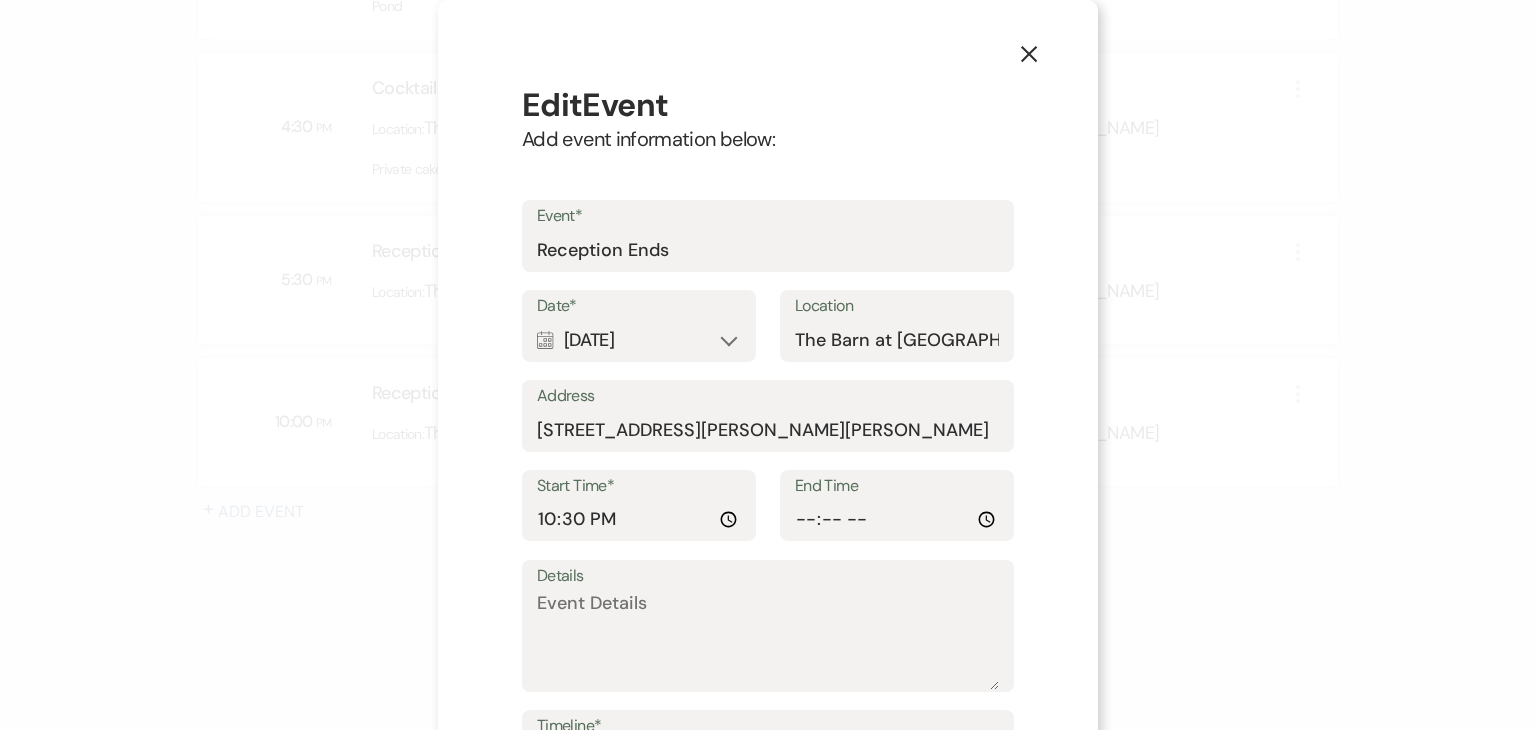 type on "22:30" 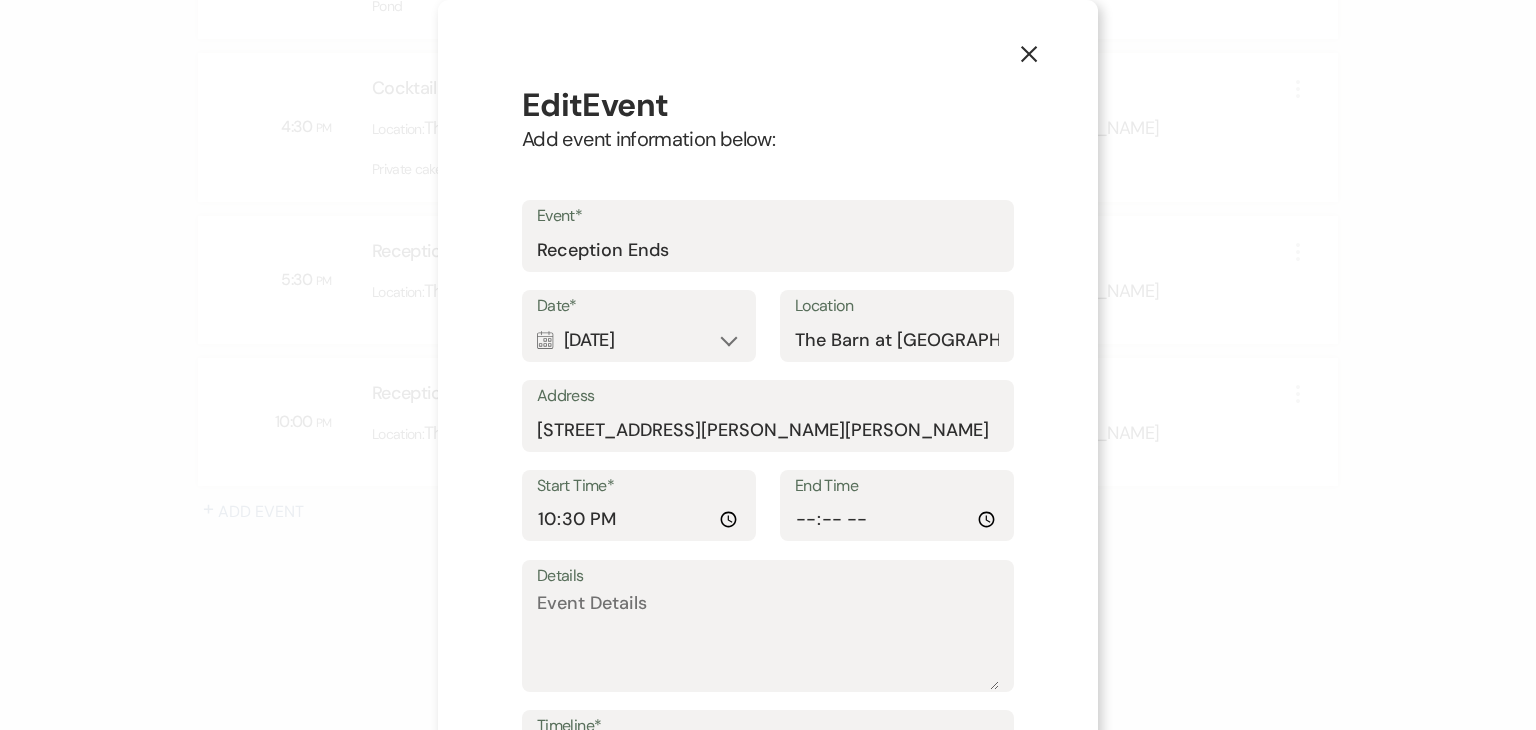 click on "Edit  Event Add event information below: Event* Reception Ends Date* Calendar Oct 18, 2025 Expand Location The Barn at Maple Falls Address 793 Gebhart Rd, Rockwood, PA 15557 Start Time* 22:30 End Time Details Timeline* Master Save" at bounding box center (768, 457) 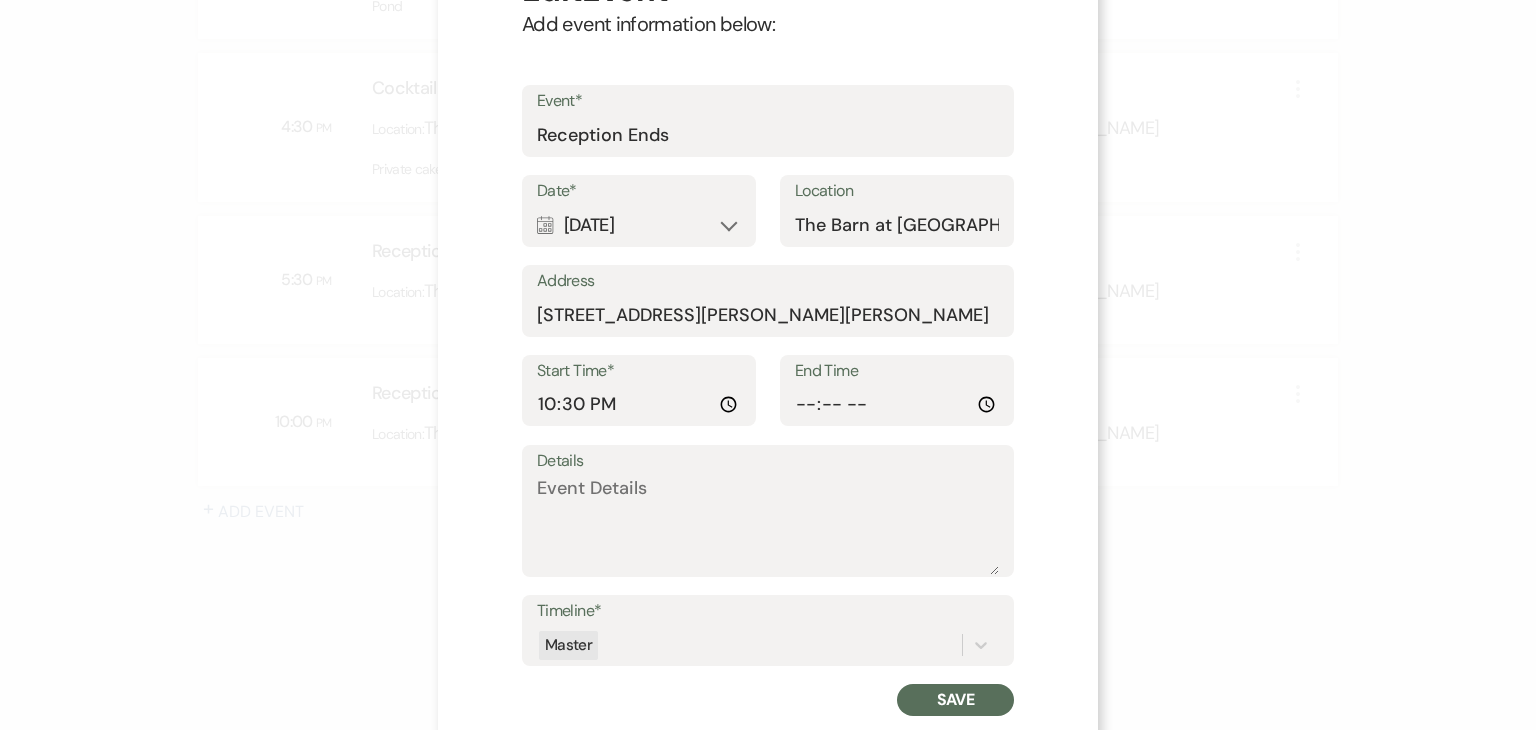 scroll, scrollTop: 197, scrollLeft: 0, axis: vertical 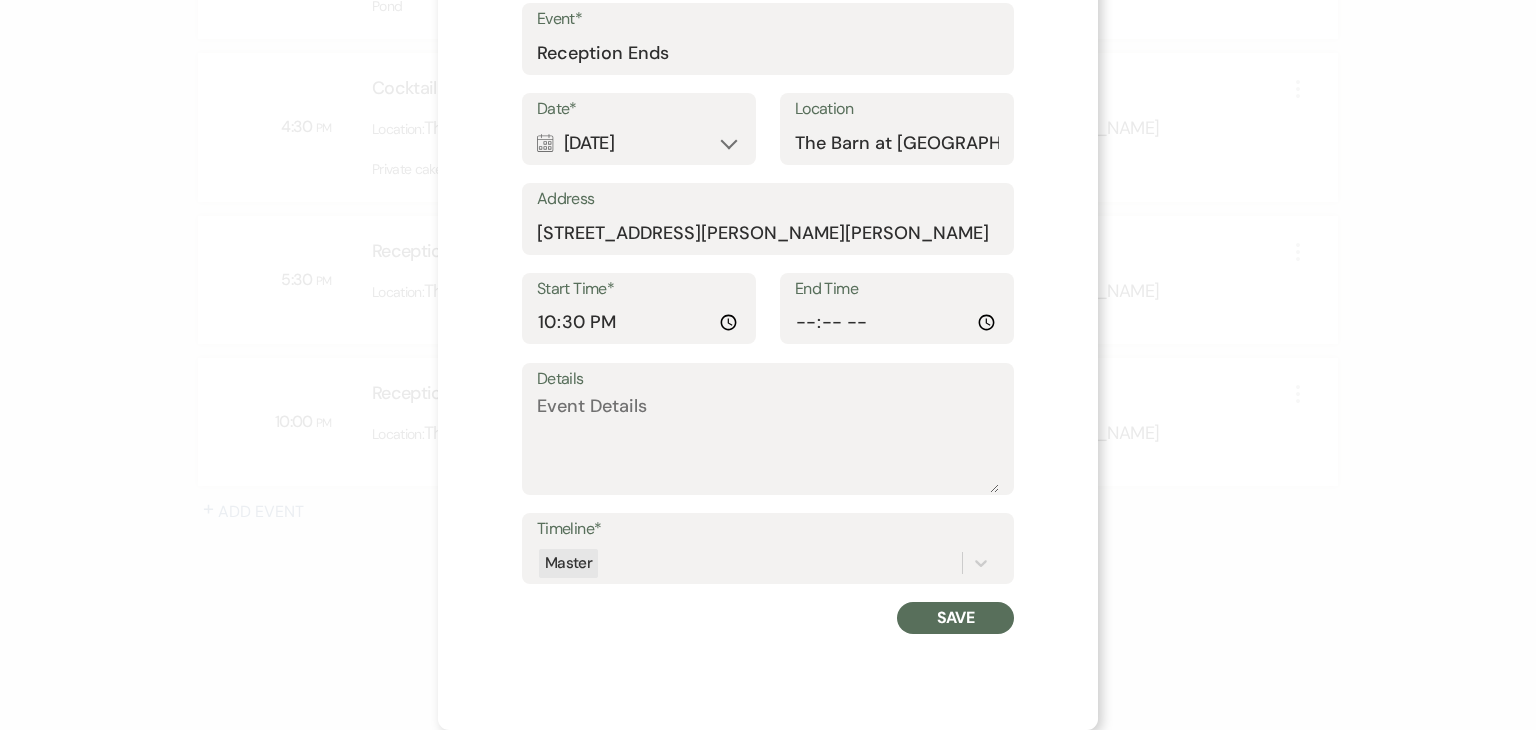 click on "Save" at bounding box center (955, 618) 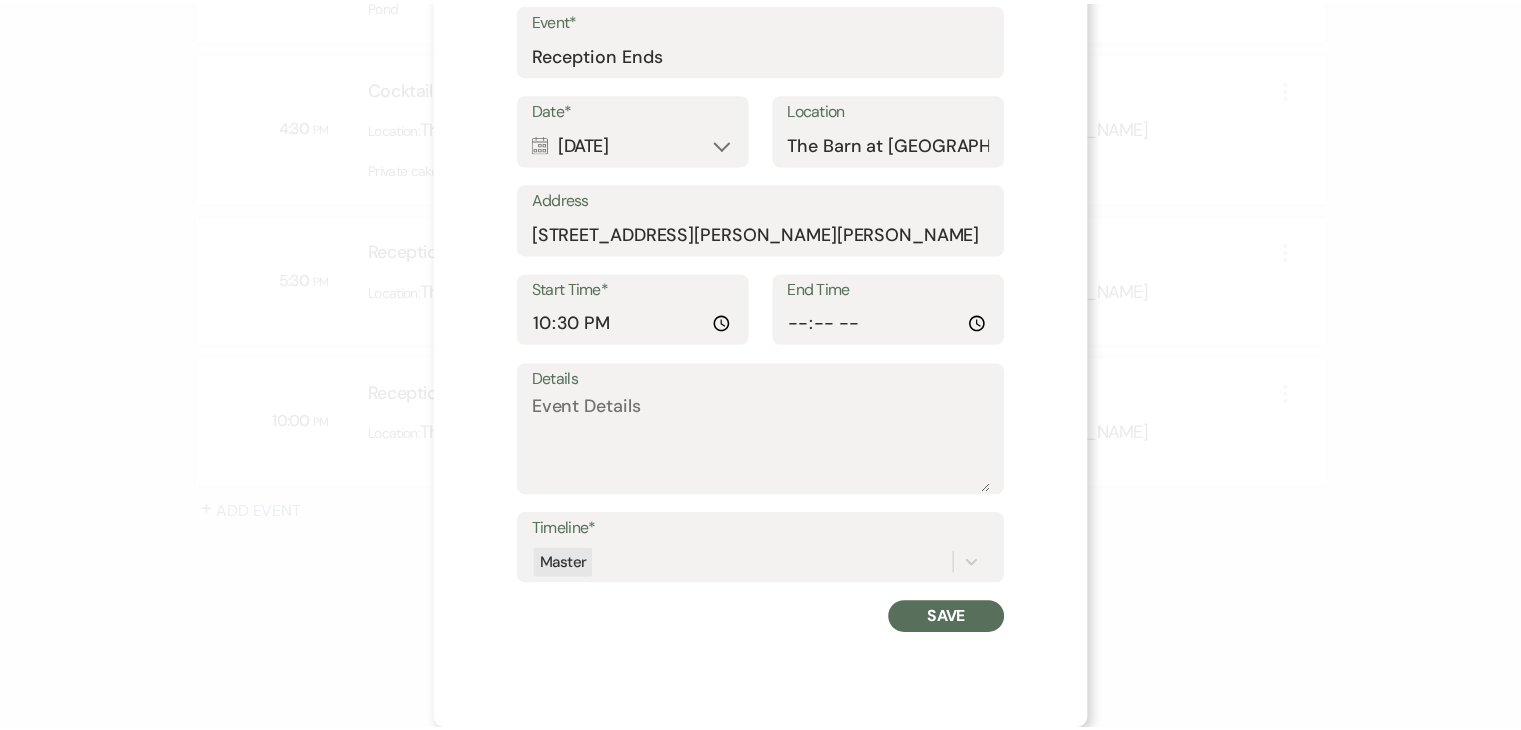 scroll, scrollTop: 0, scrollLeft: 0, axis: both 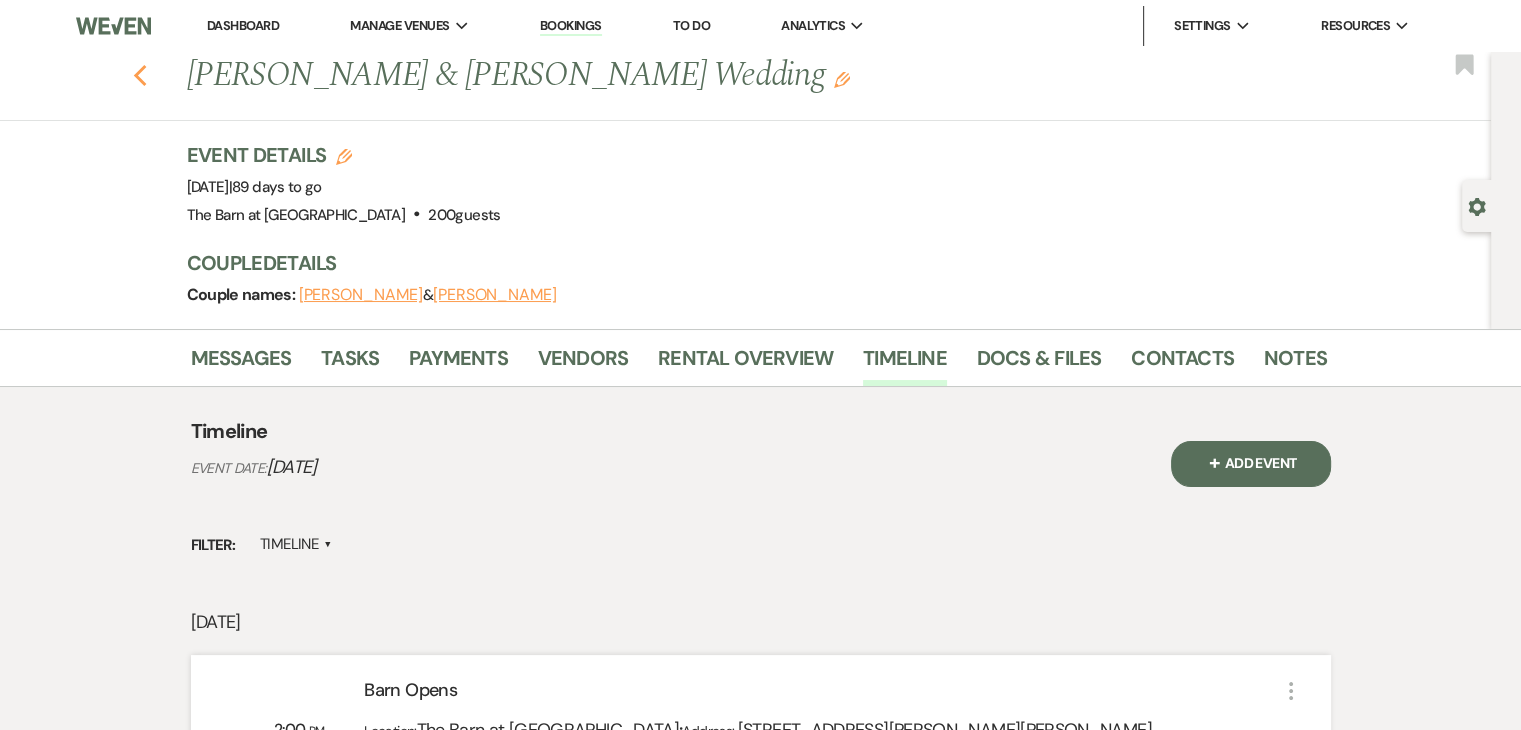 click 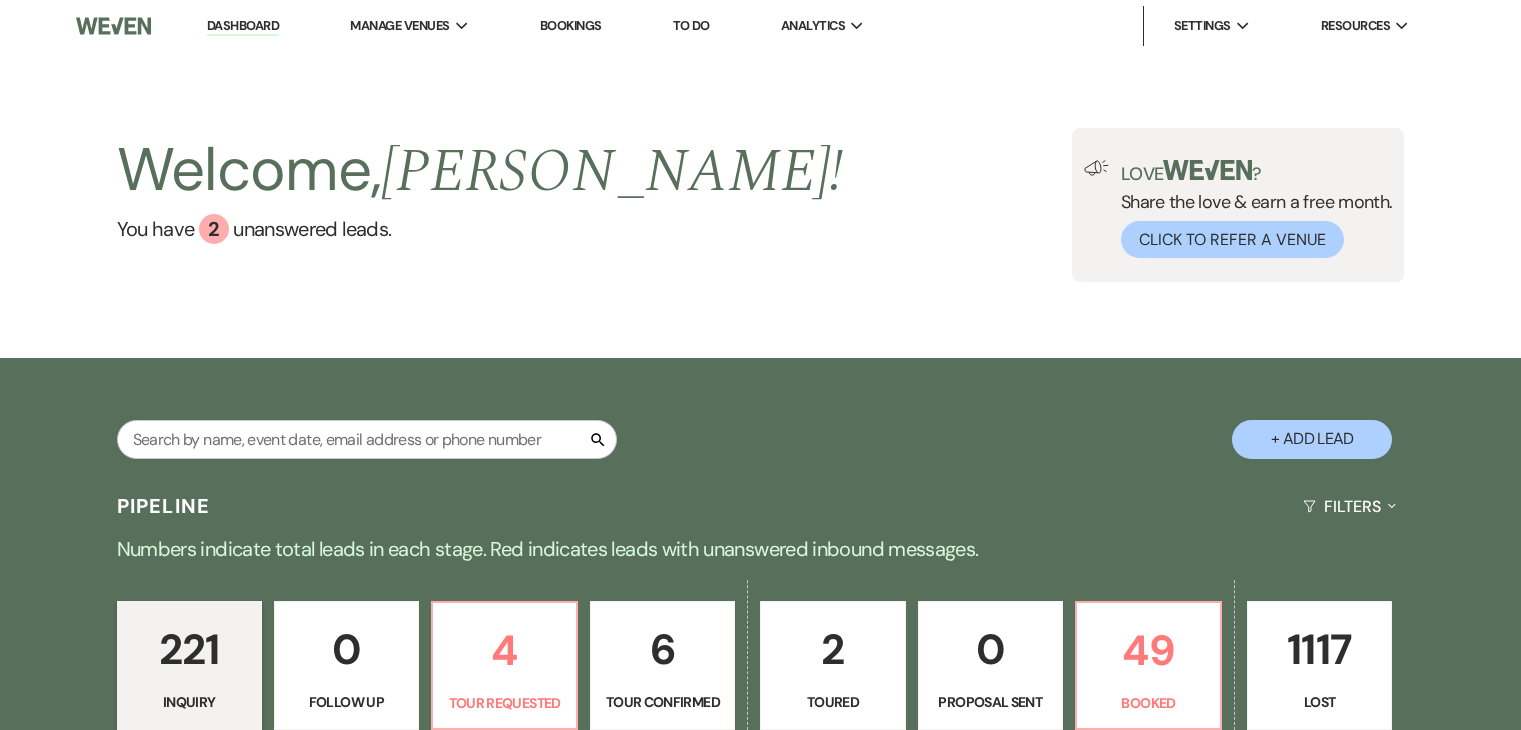 scroll, scrollTop: 477, scrollLeft: 0, axis: vertical 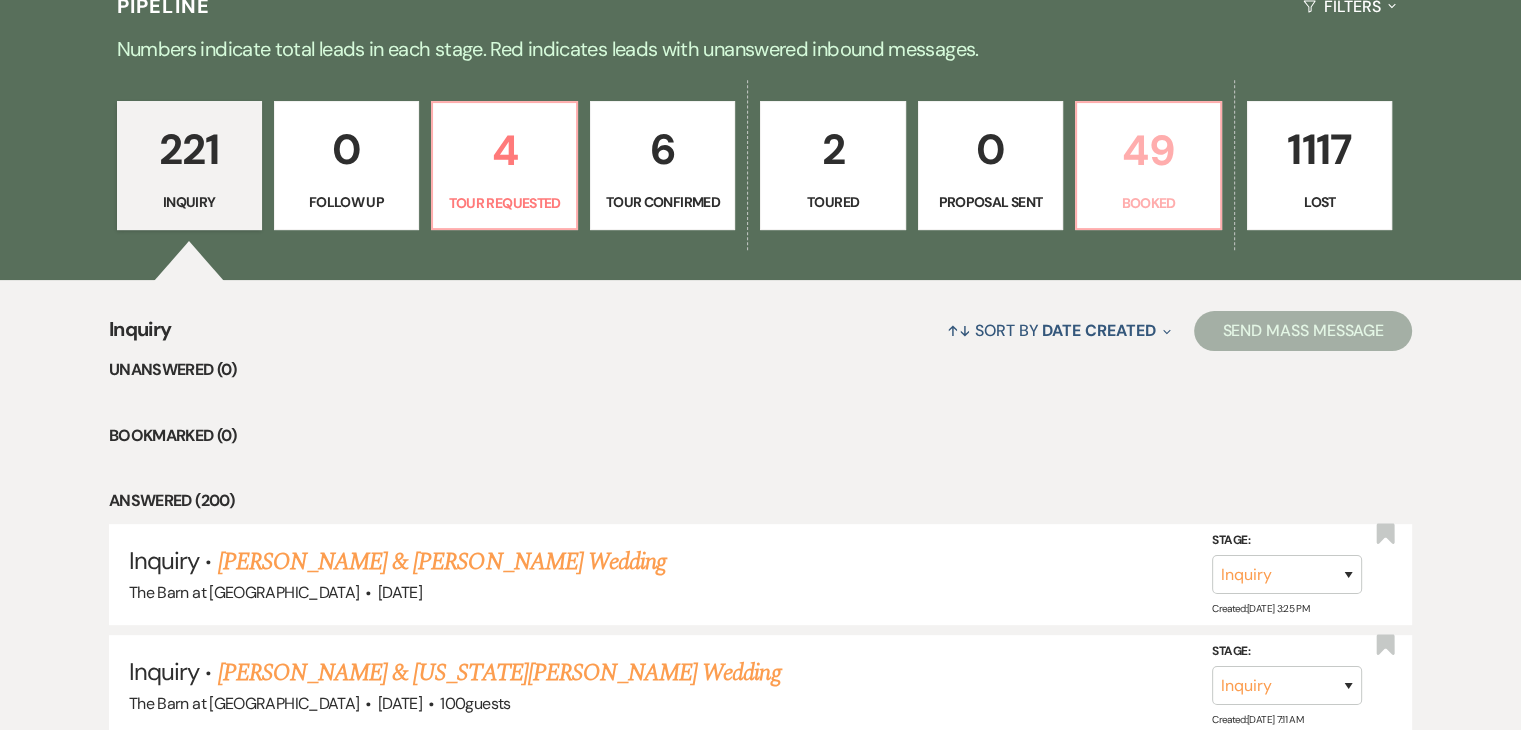 click on "49" at bounding box center [1148, 150] 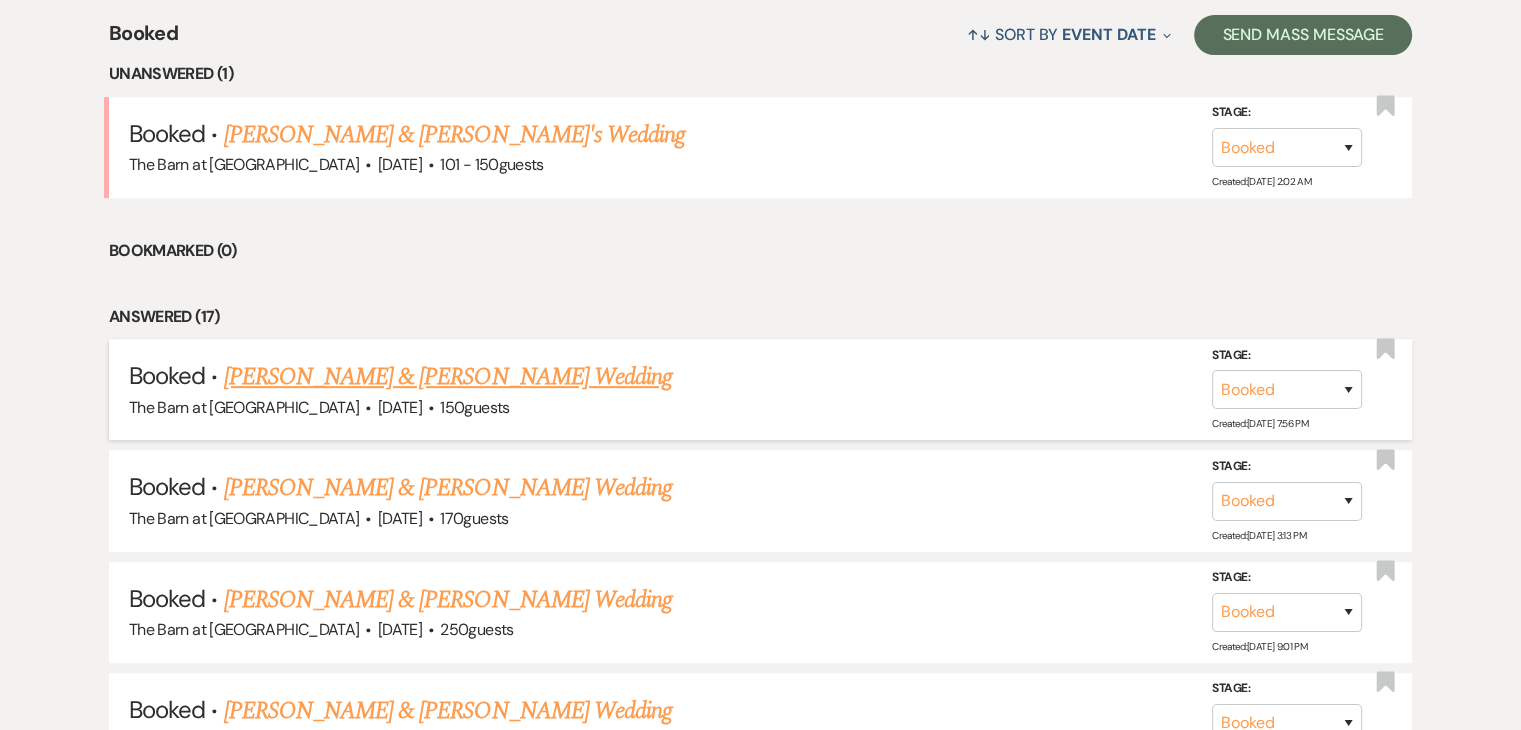 scroll, scrollTop: 800, scrollLeft: 0, axis: vertical 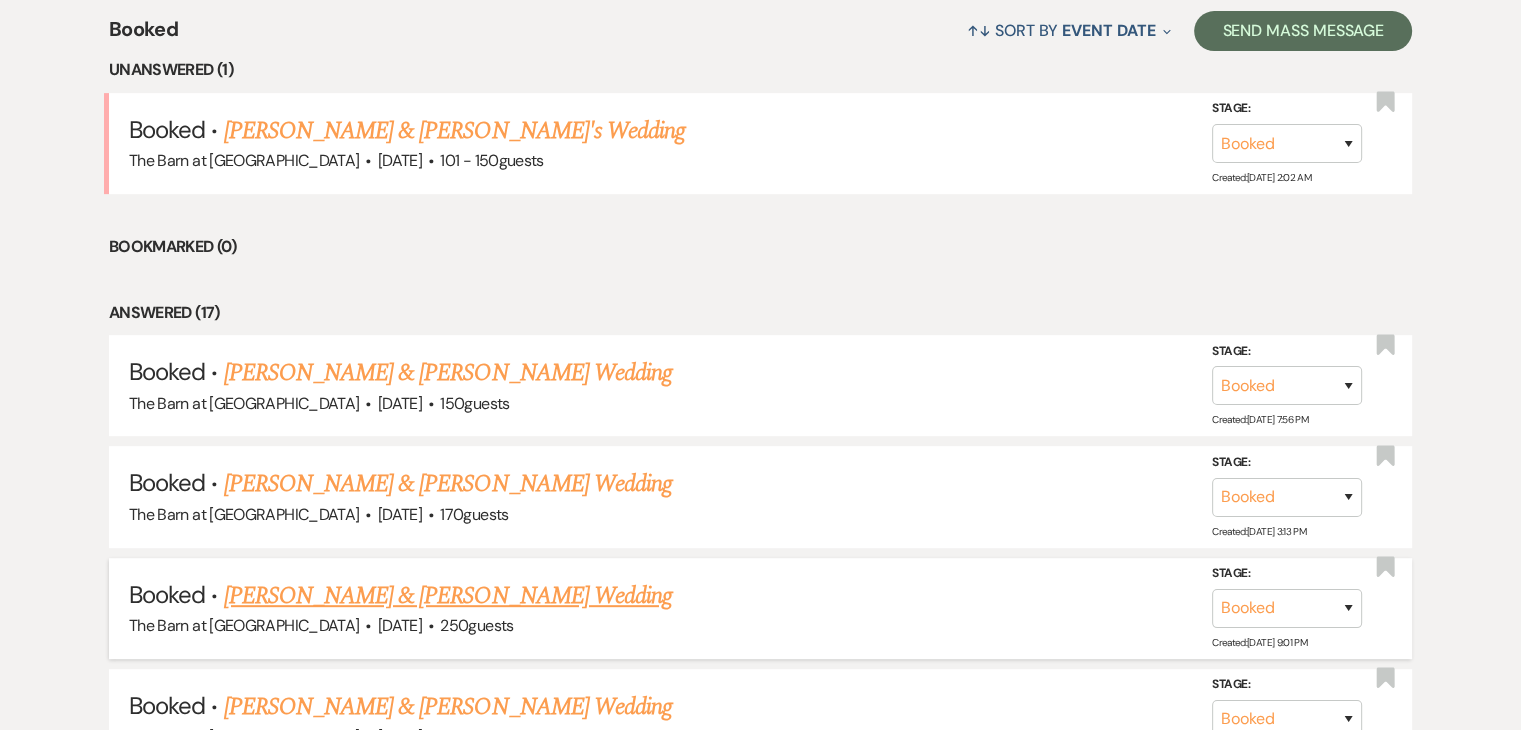 click on "250  guests" at bounding box center [476, 625] 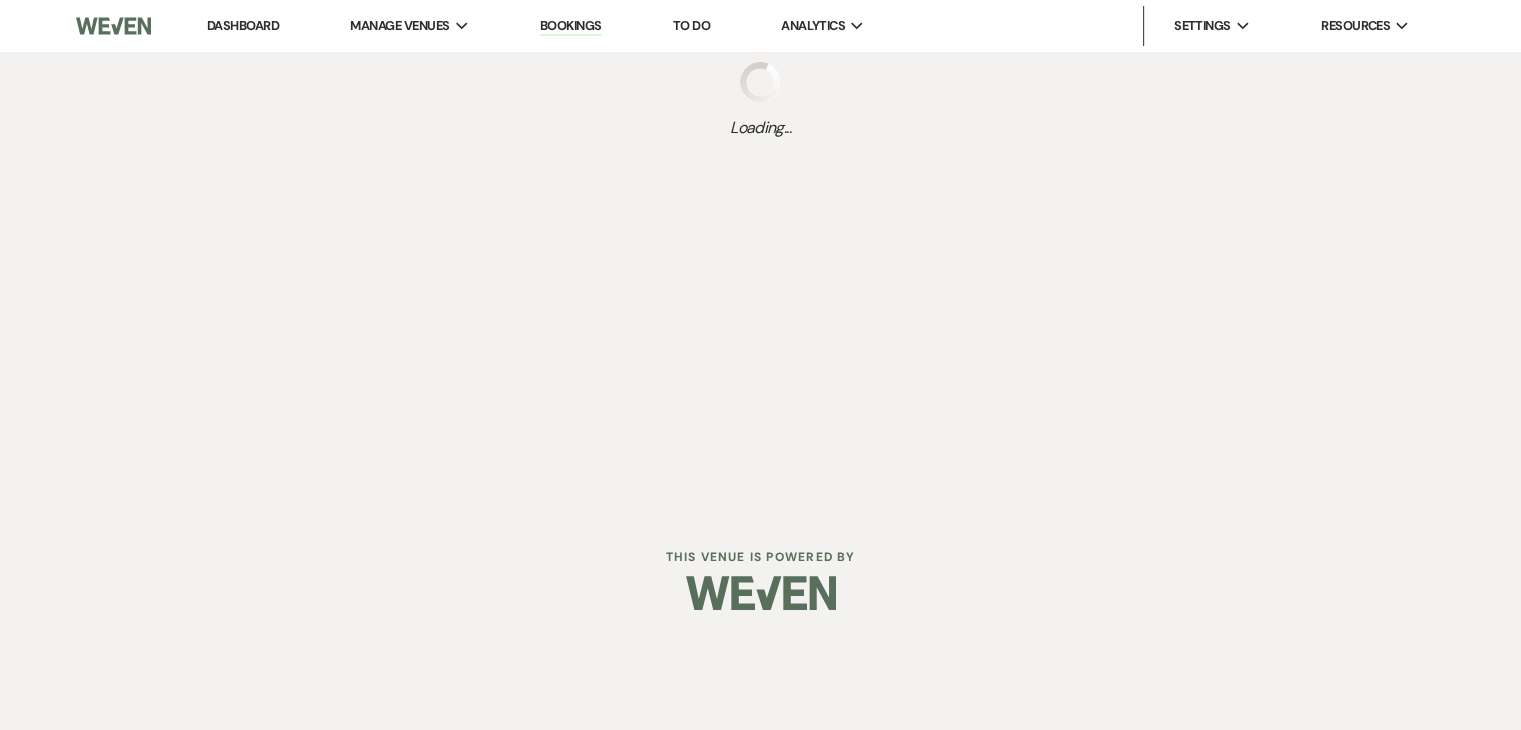 scroll, scrollTop: 0, scrollLeft: 0, axis: both 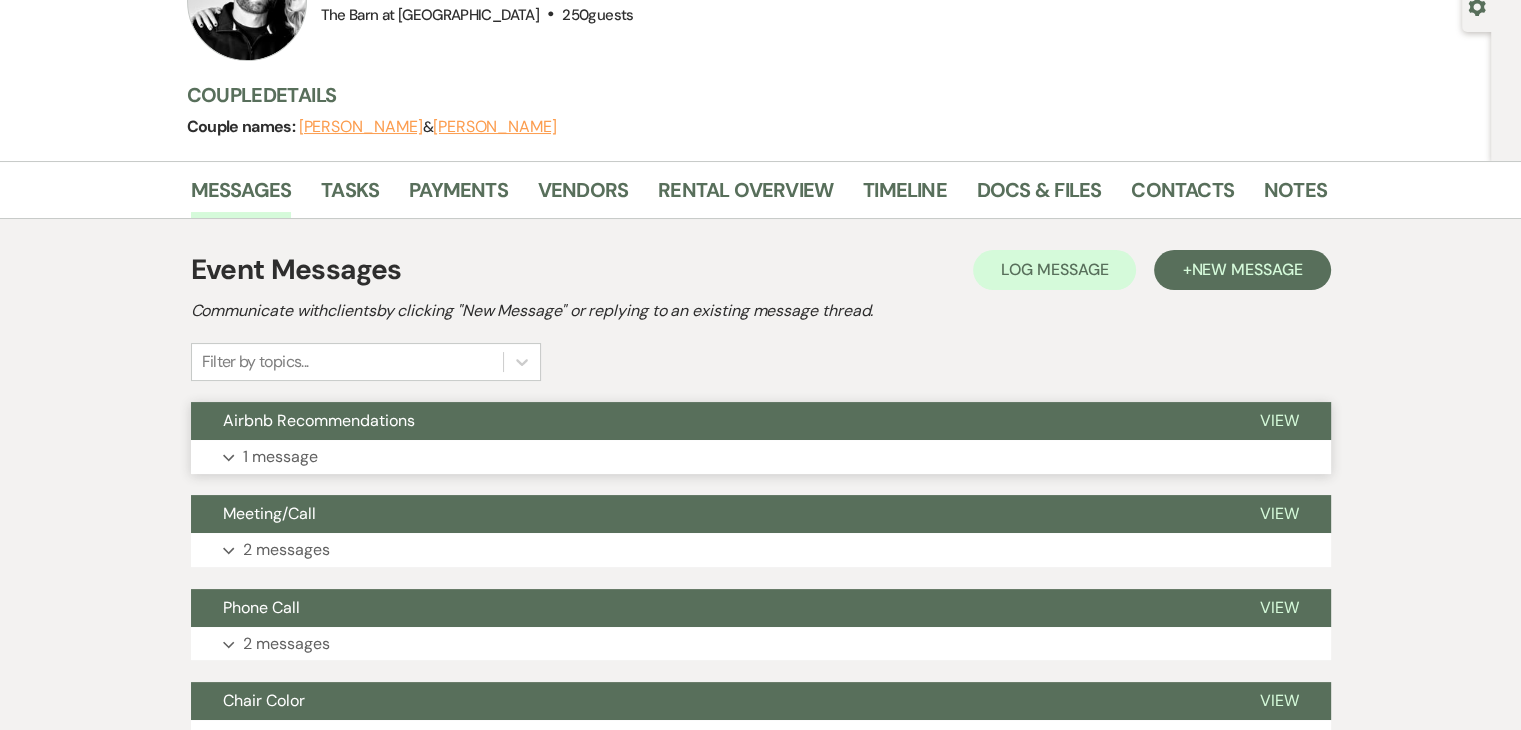 click on "1 message" at bounding box center (280, 457) 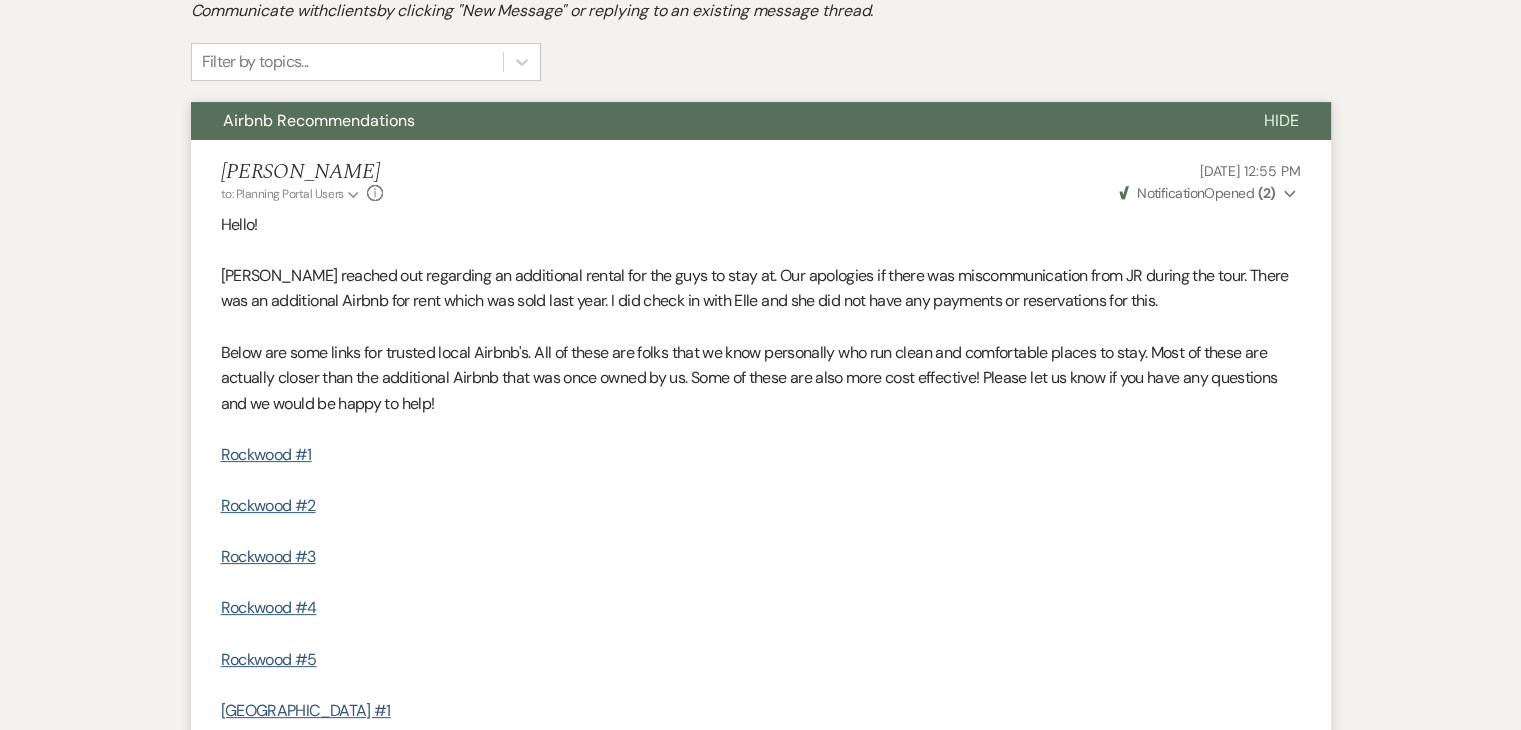 scroll, scrollTop: 0, scrollLeft: 0, axis: both 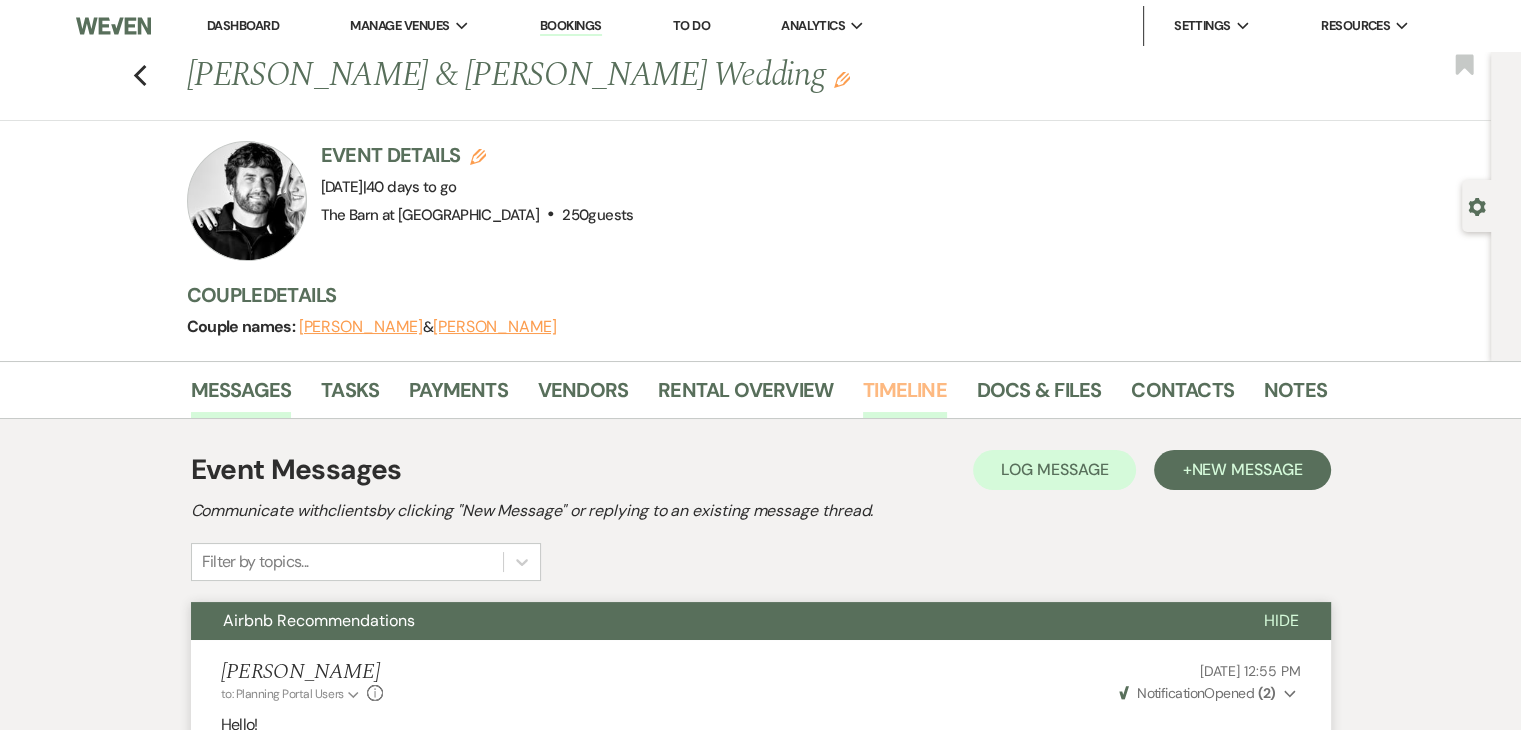 click on "Timeline" at bounding box center [905, 396] 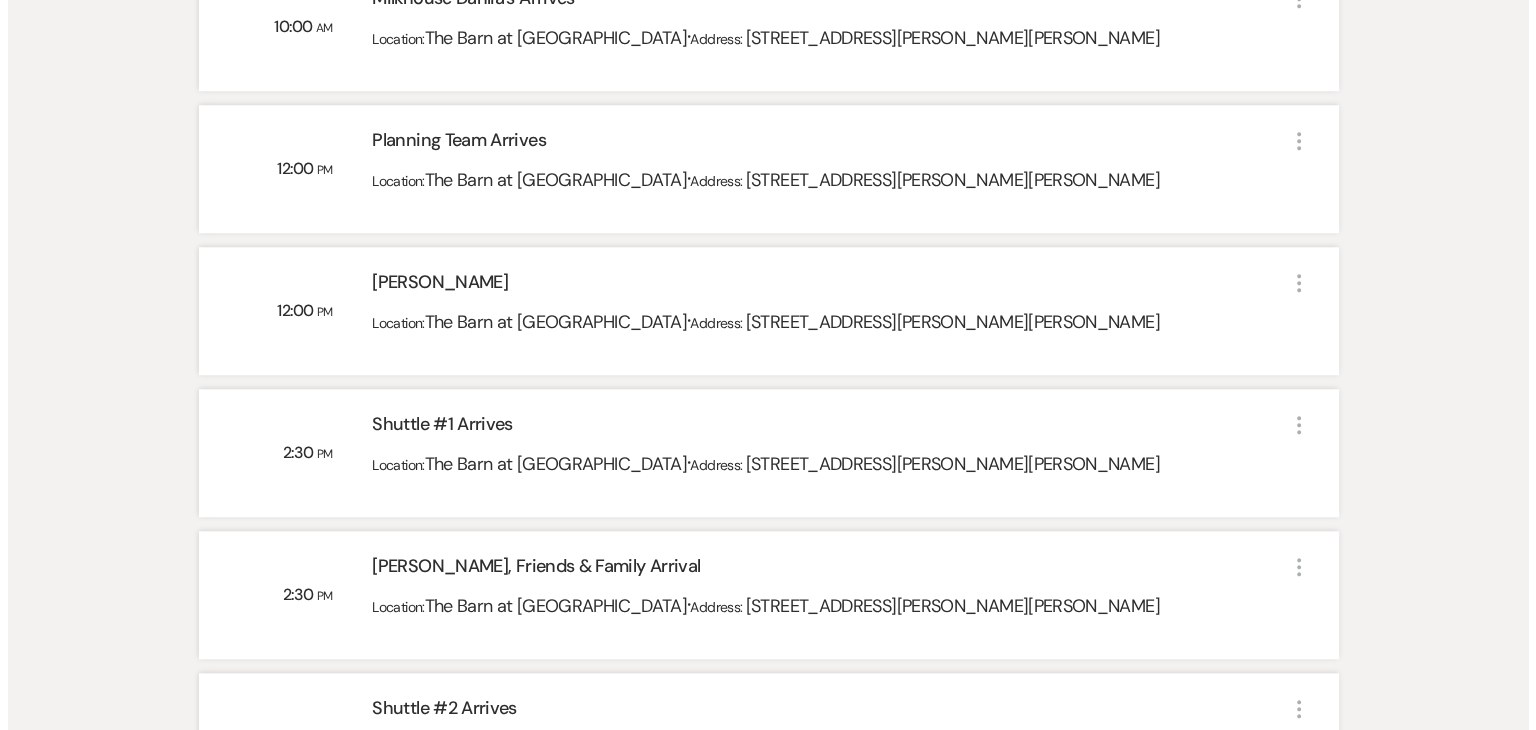 scroll, scrollTop: 1800, scrollLeft: 0, axis: vertical 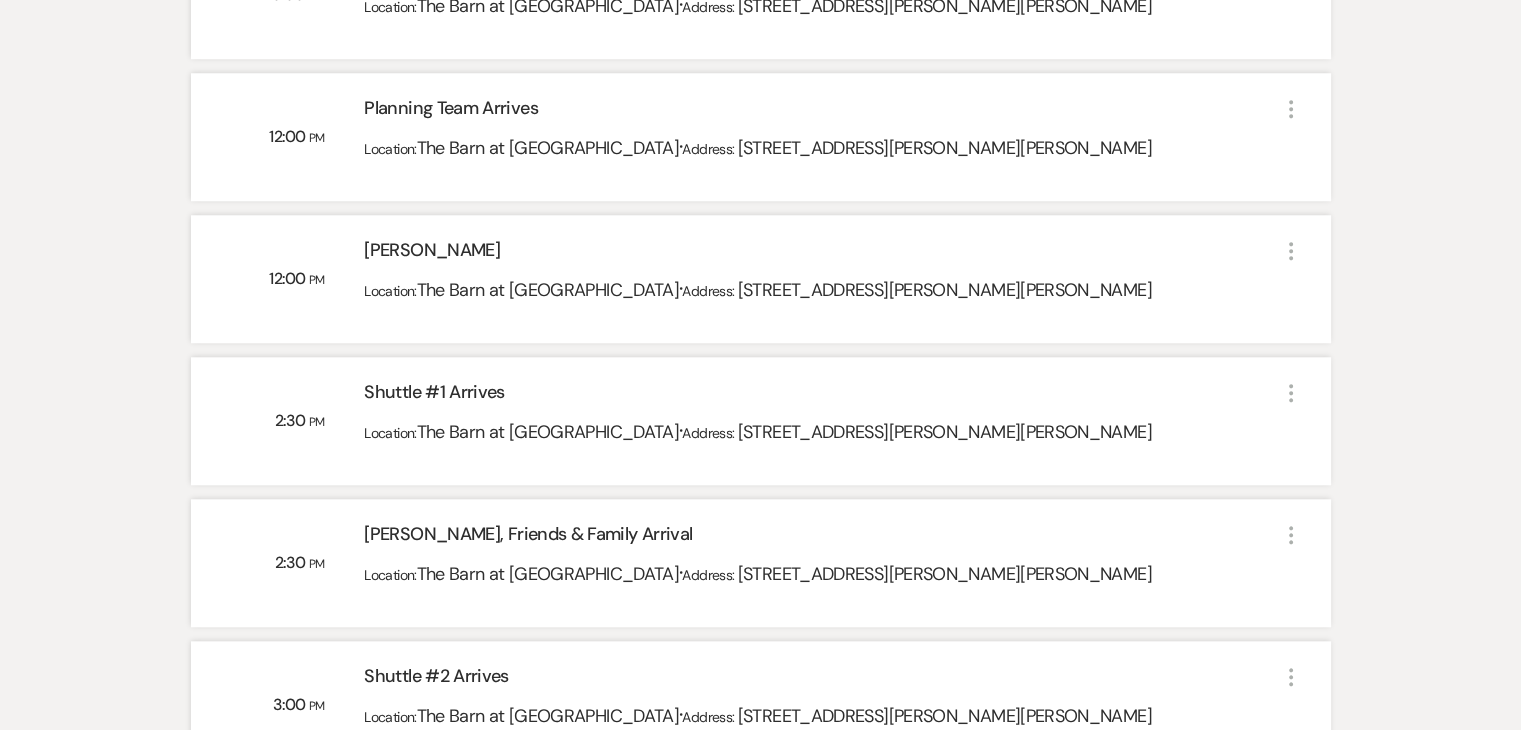 click 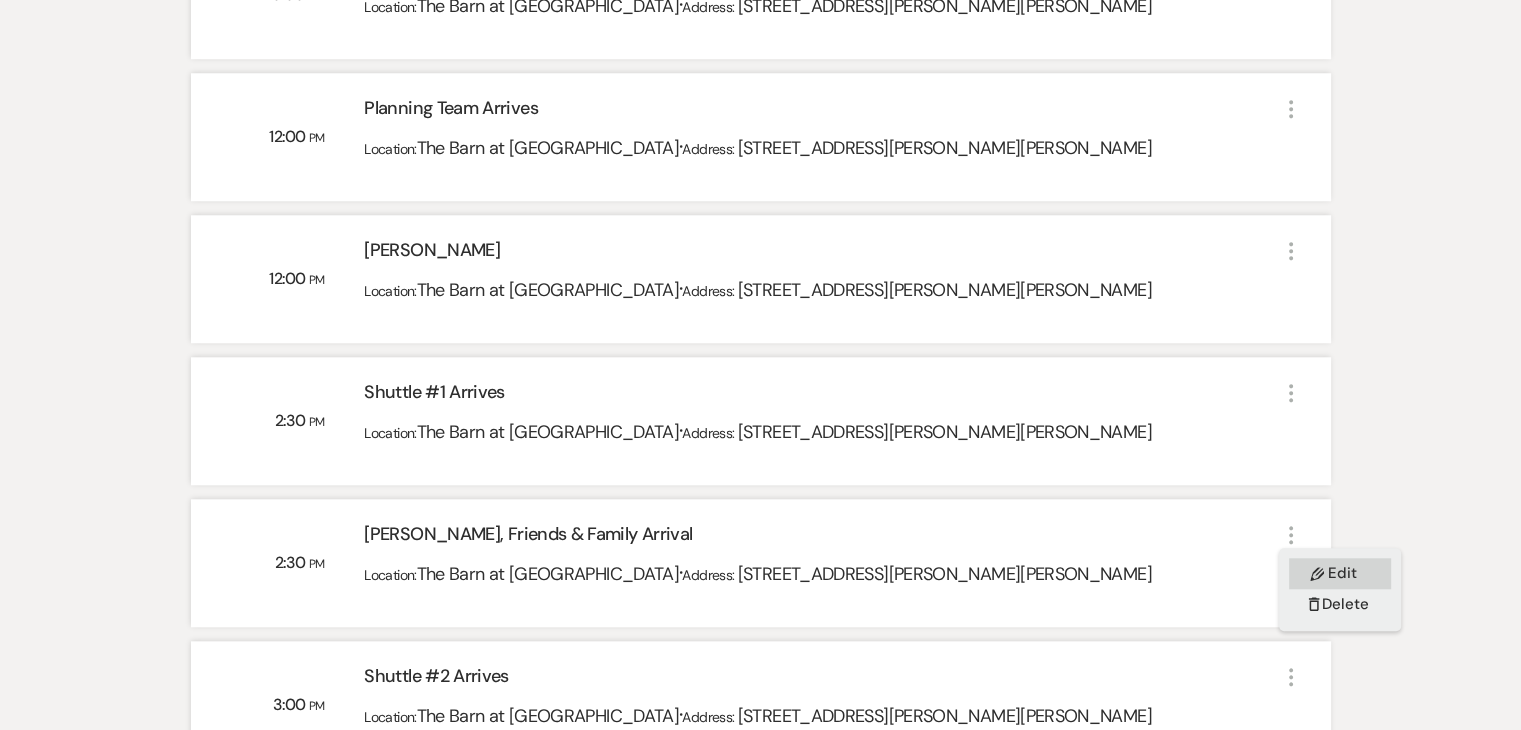 click on "Pencil  Edit" at bounding box center [1340, 573] 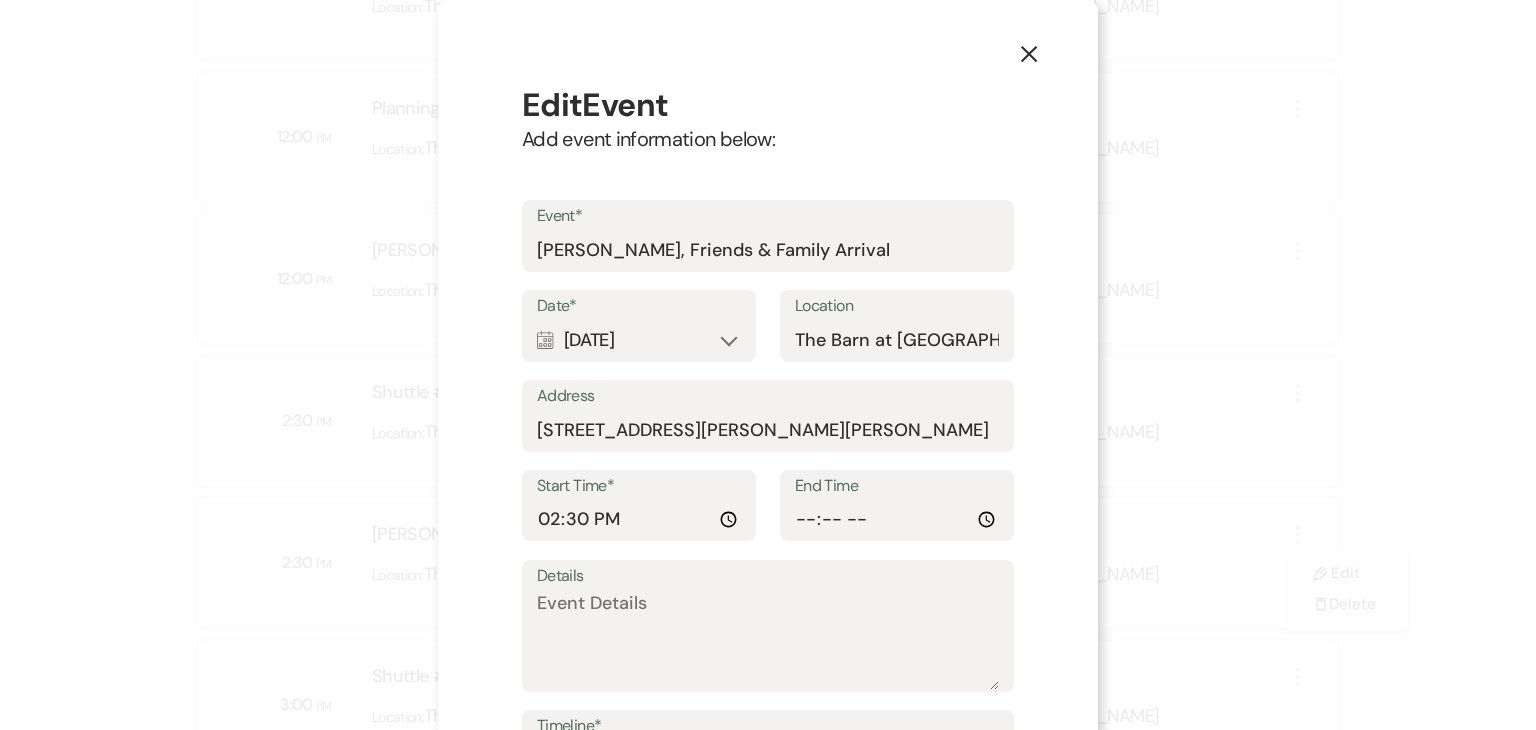 click on "Calendar [DATE] Expand" at bounding box center [639, 340] 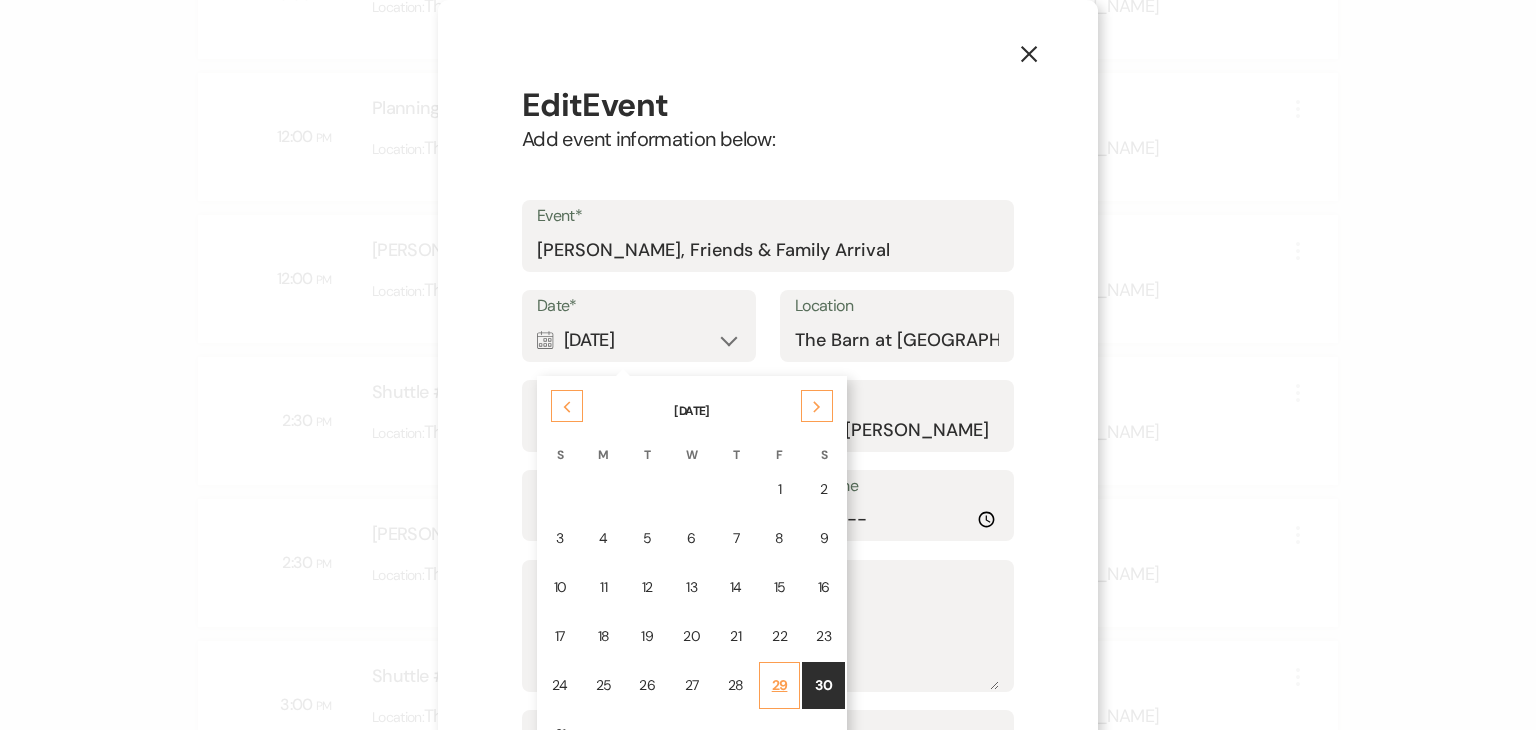 click on "29" at bounding box center [780, 685] 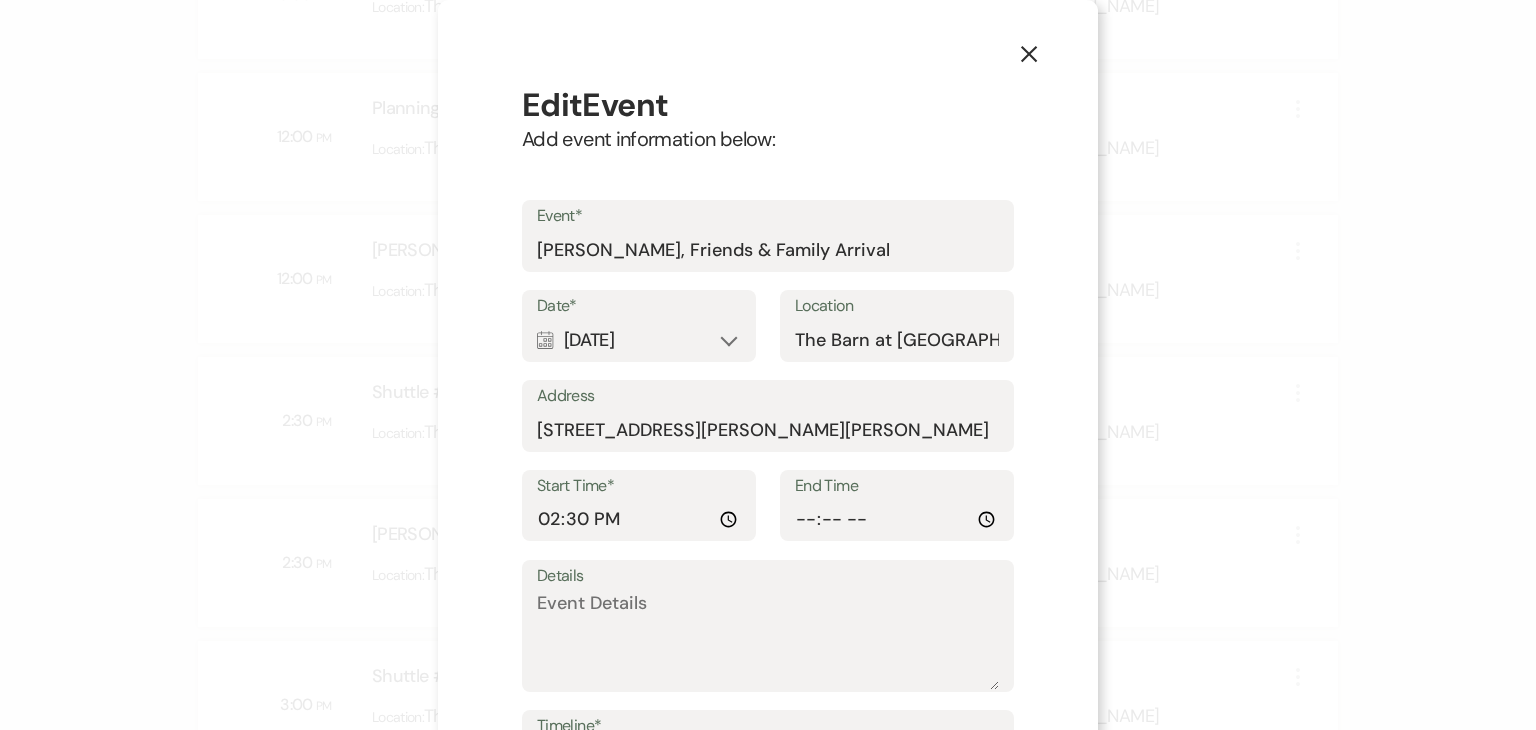 click on "X Edit  Event Add event information below: Event* [PERSON_NAME], Friends & Family Arrival Date* Calendar [DATE] Expand Location [GEOGRAPHIC_DATA] at [GEOGRAPHIC_DATA] Address [STREET_ADDRESS][PERSON_NAME][PERSON_NAME] Start Time* 14:30:00 End Time Details Timeline* Master Save" at bounding box center [768, 365] 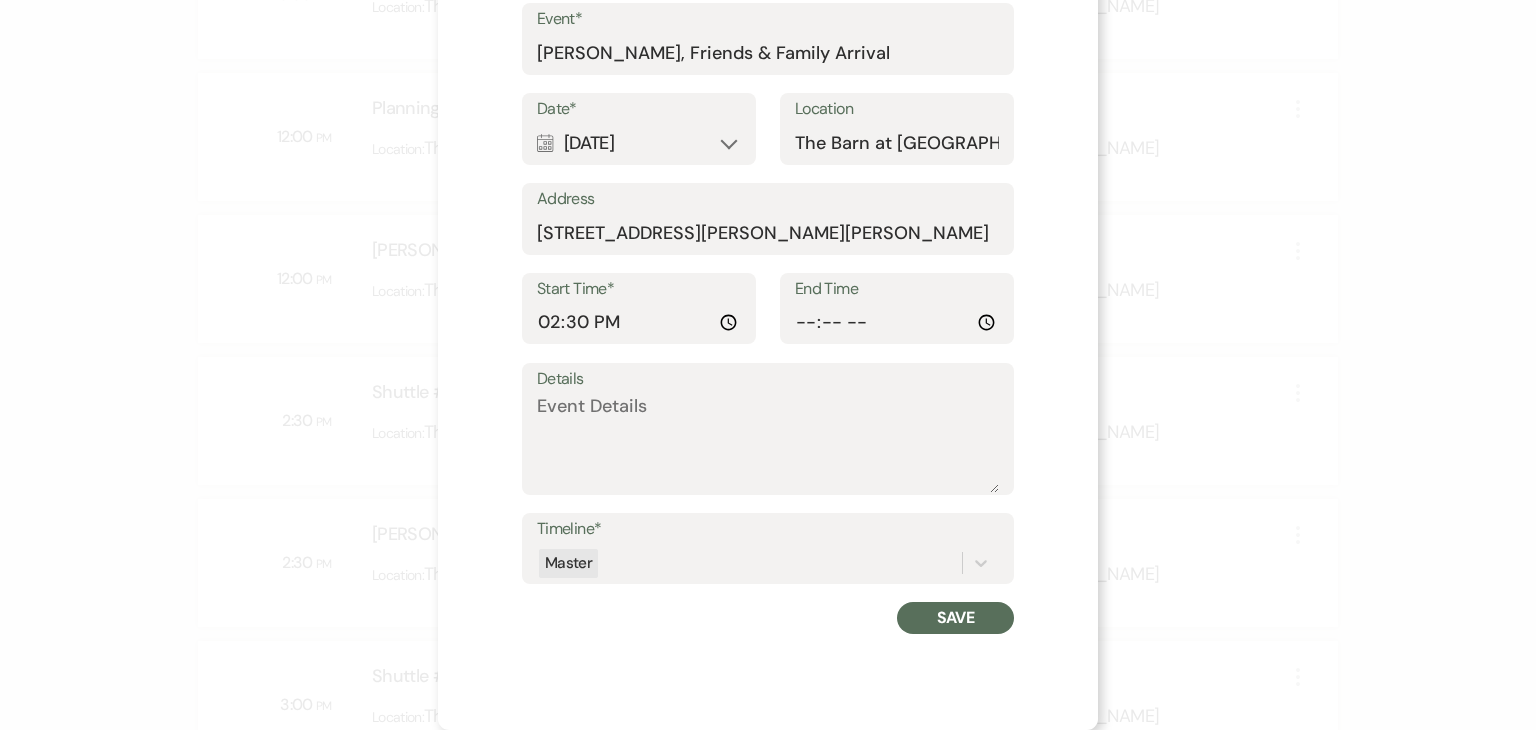 click on "Save" at bounding box center [955, 618] 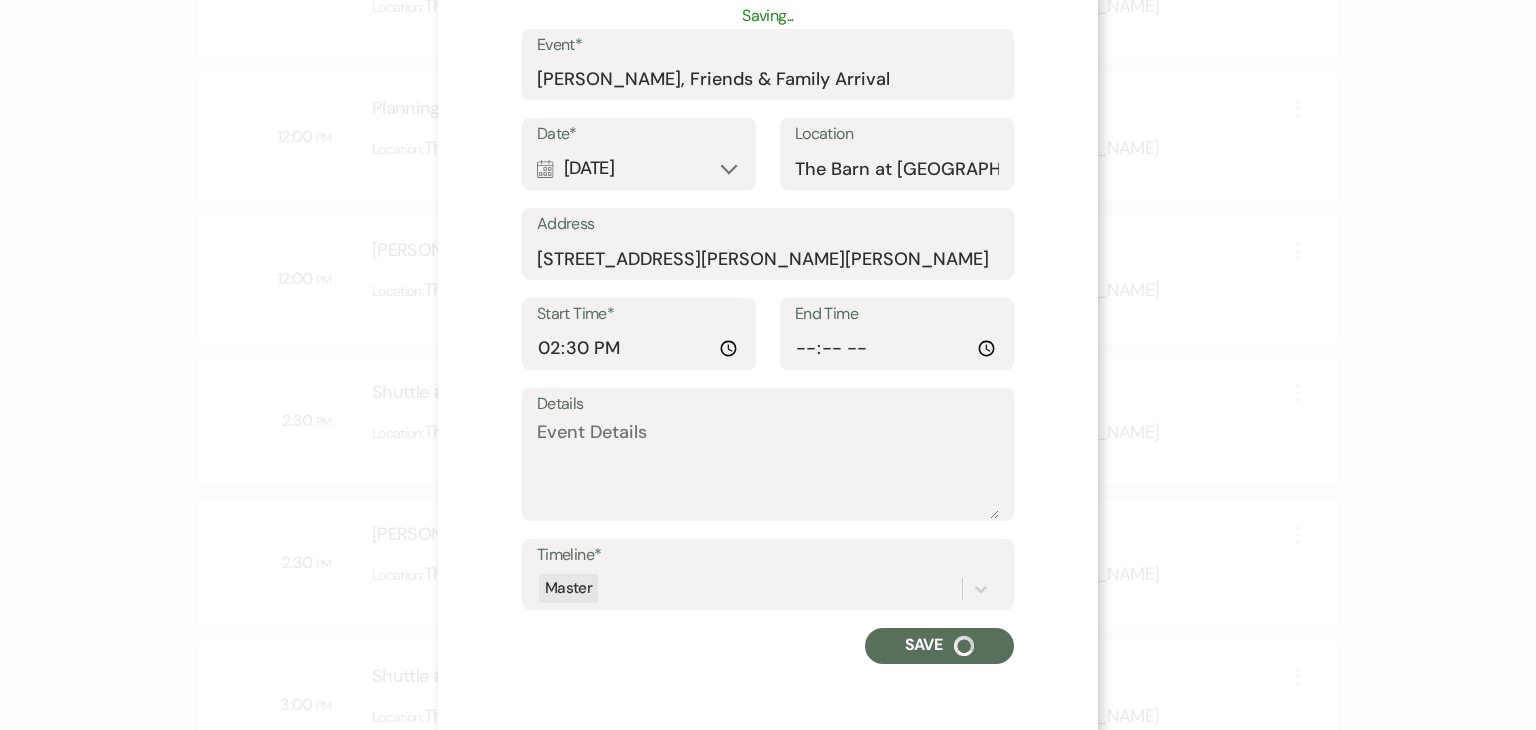 scroll, scrollTop: 223, scrollLeft: 0, axis: vertical 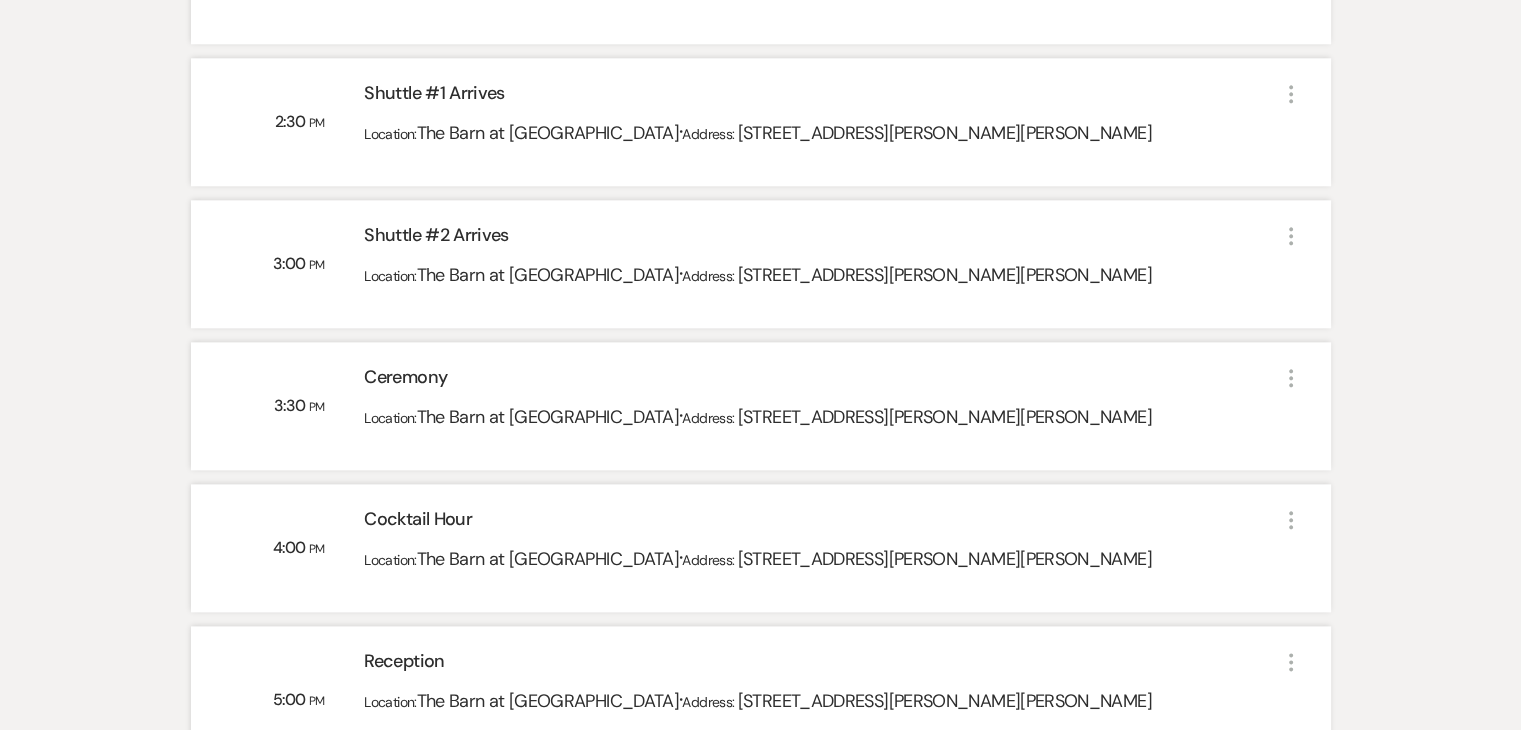 click 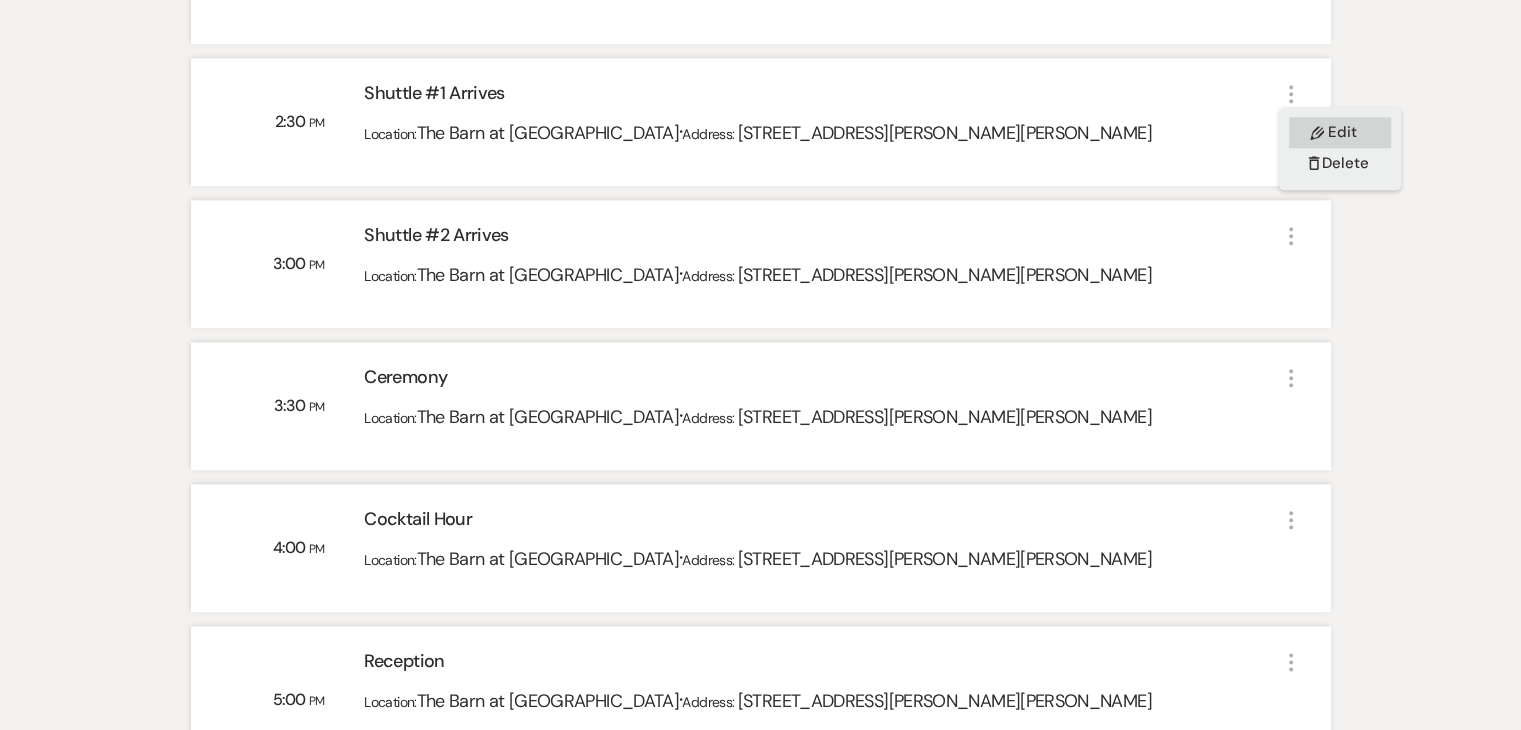 click on "Pencil" 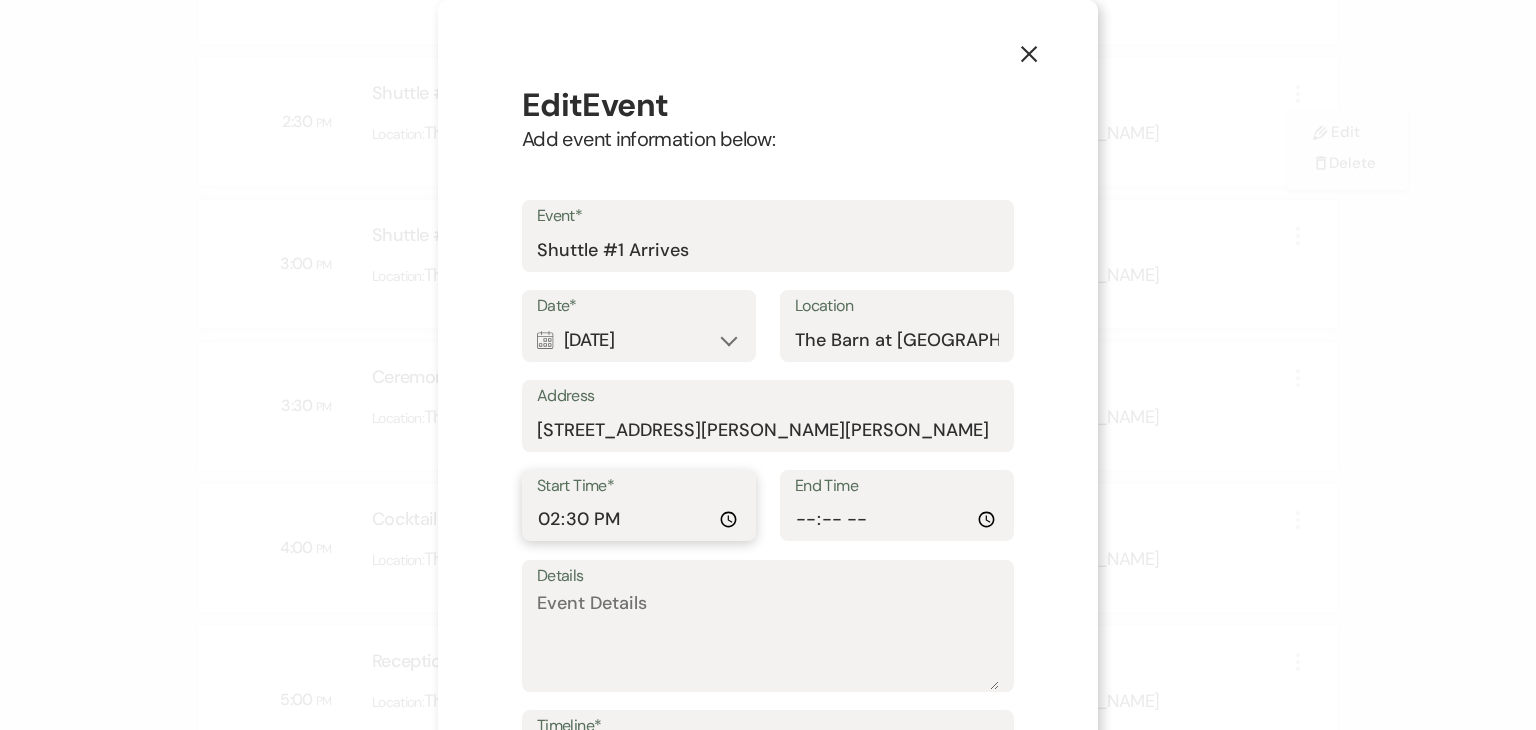click on "14:30:00" at bounding box center (639, 519) 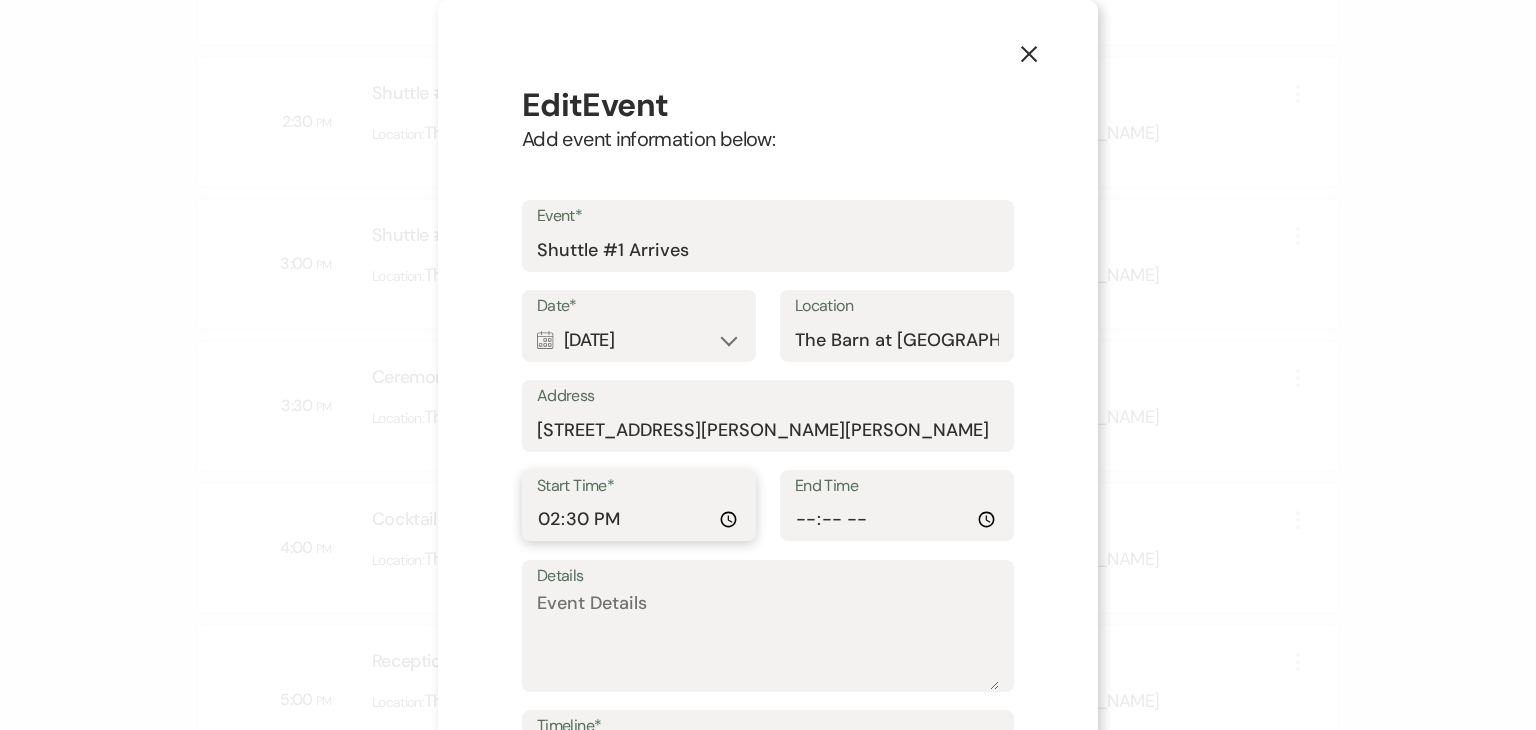 click on "14:30:00" at bounding box center [639, 519] 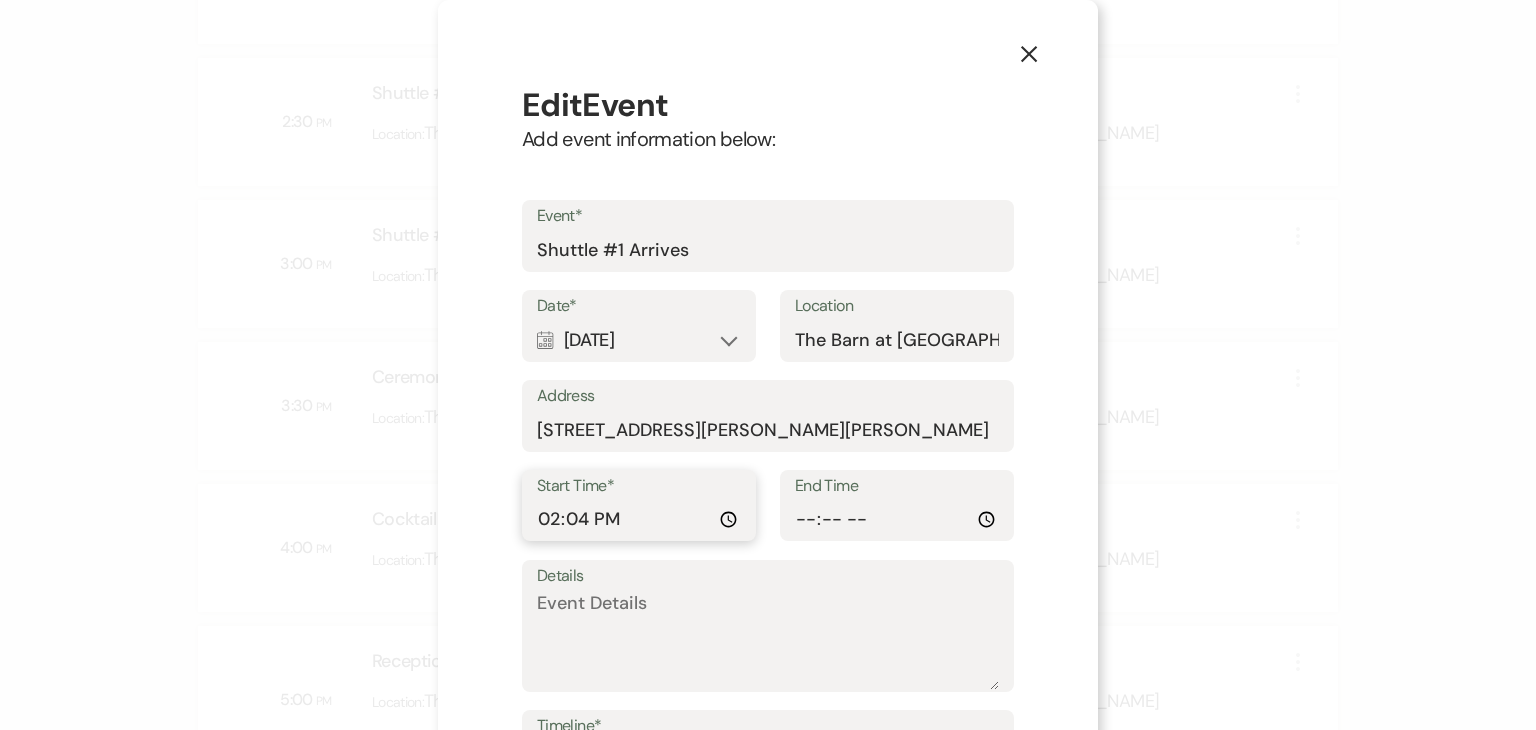 type on "14:45" 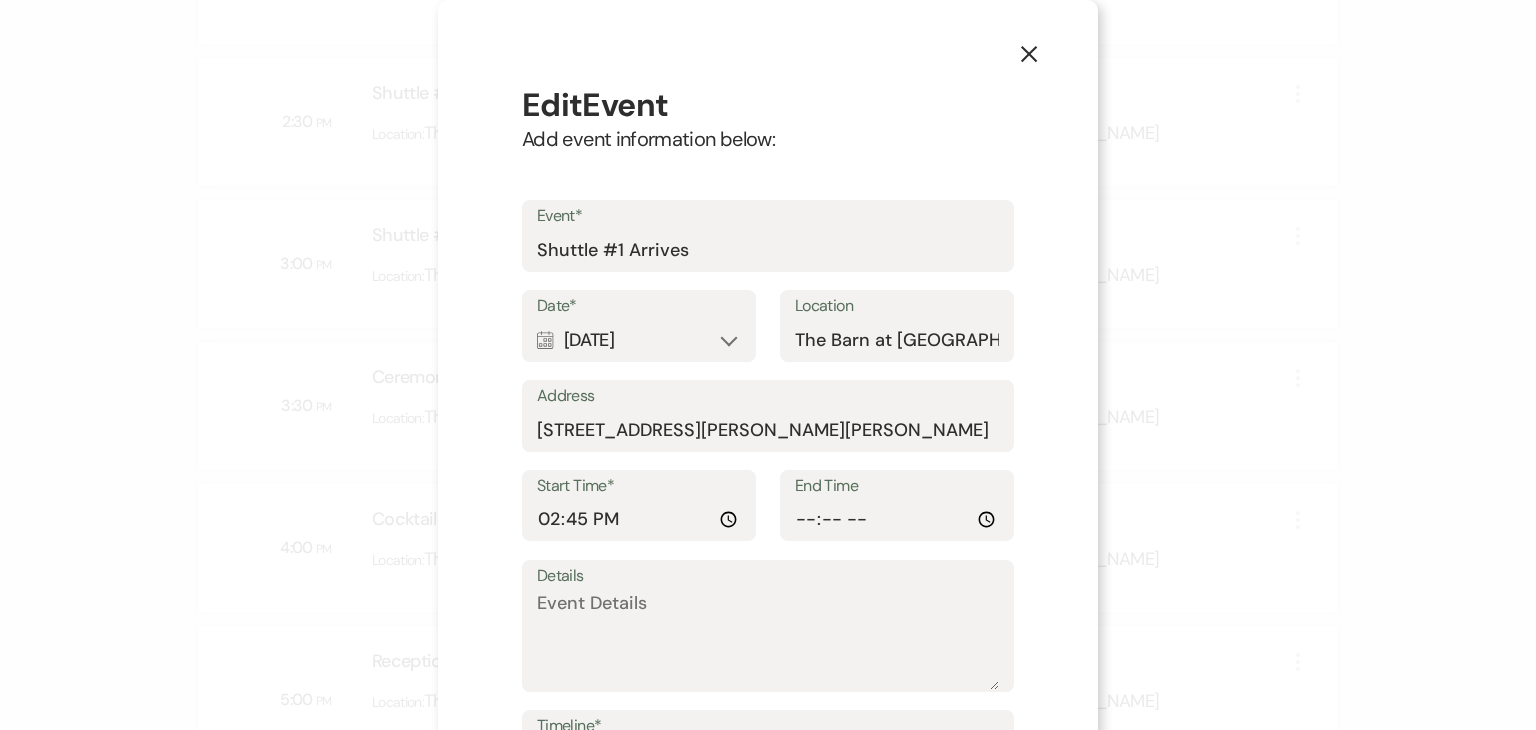 click on "Location [GEOGRAPHIC_DATA] at [GEOGRAPHIC_DATA]" at bounding box center (897, 326) 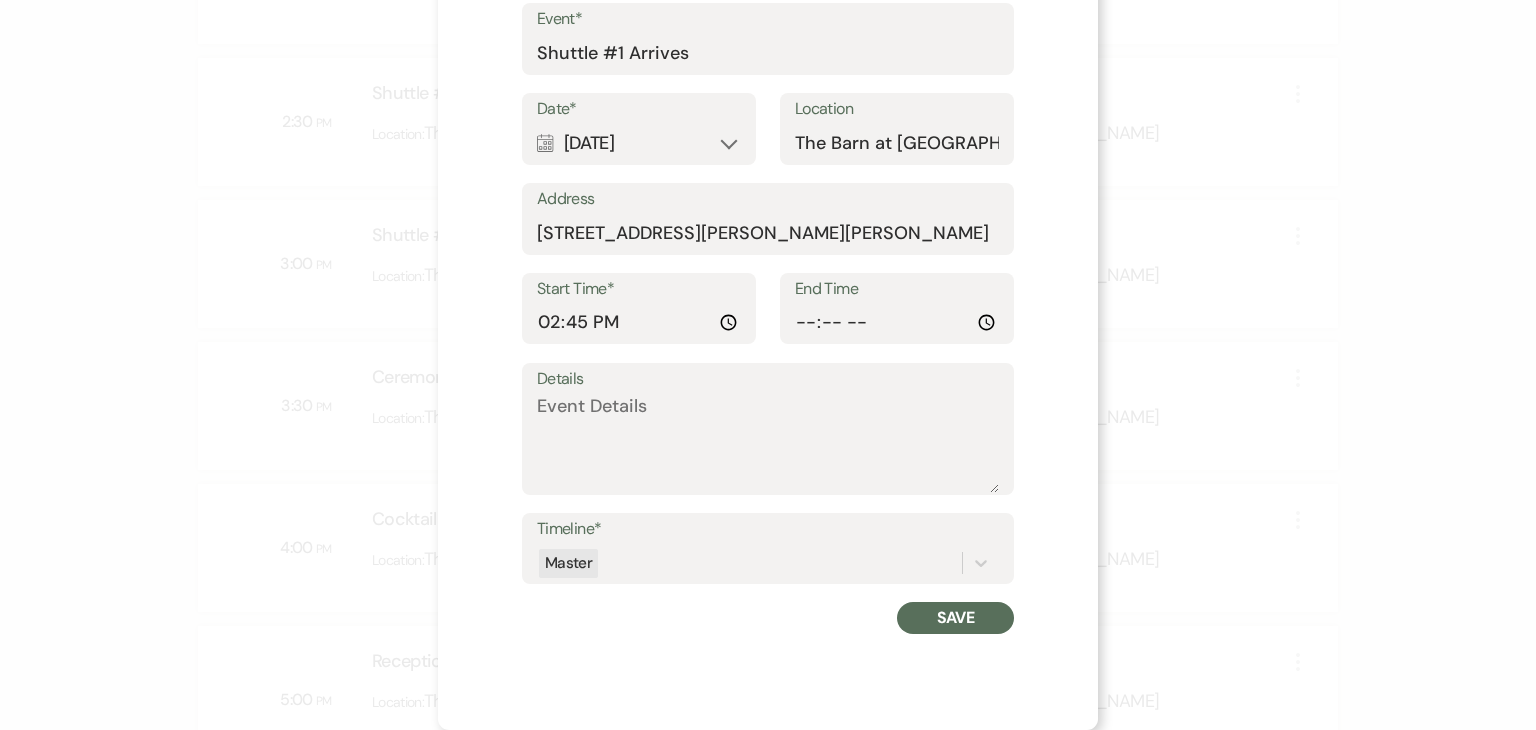 click on "Save" at bounding box center [955, 618] 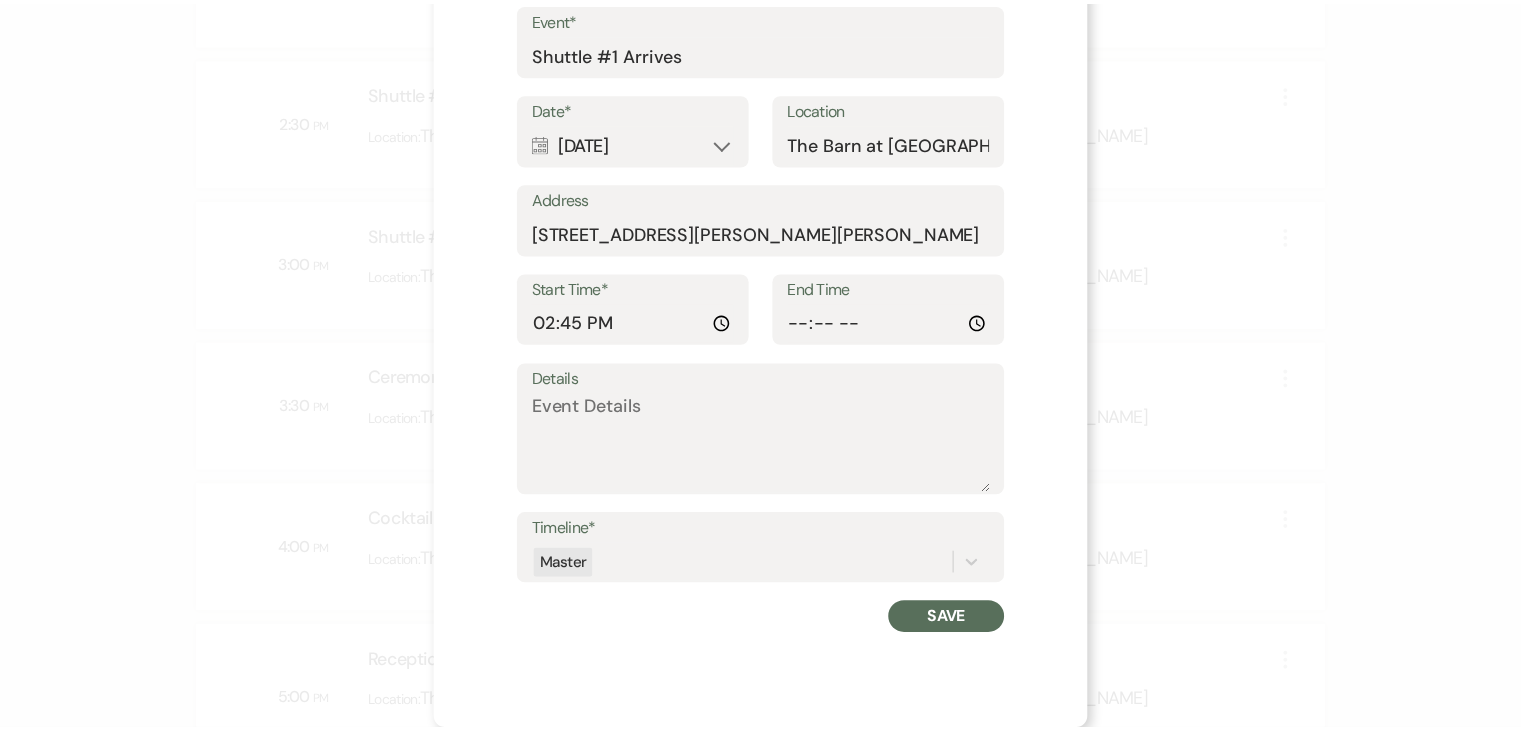 scroll, scrollTop: 223, scrollLeft: 0, axis: vertical 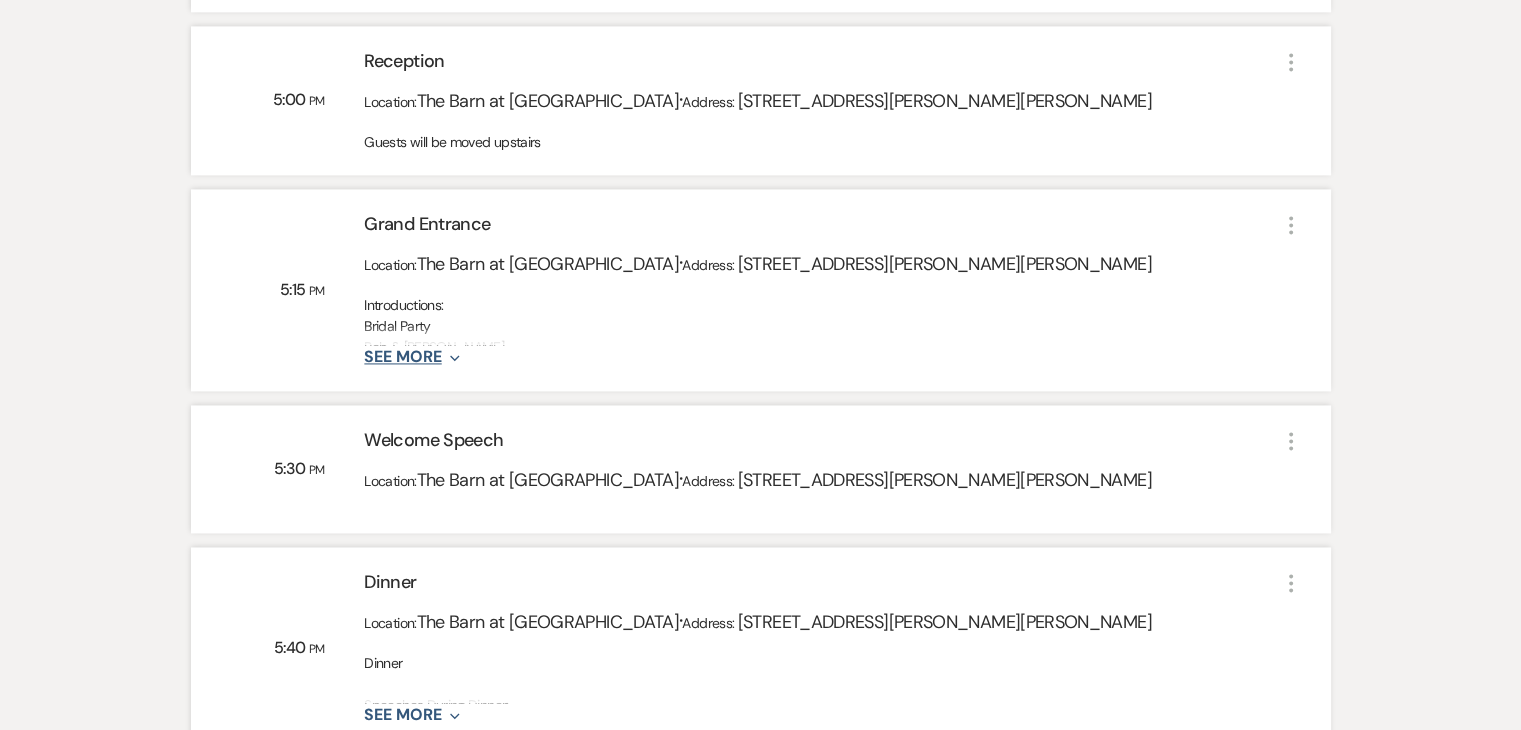 click on "See More Expand" at bounding box center [411, 357] 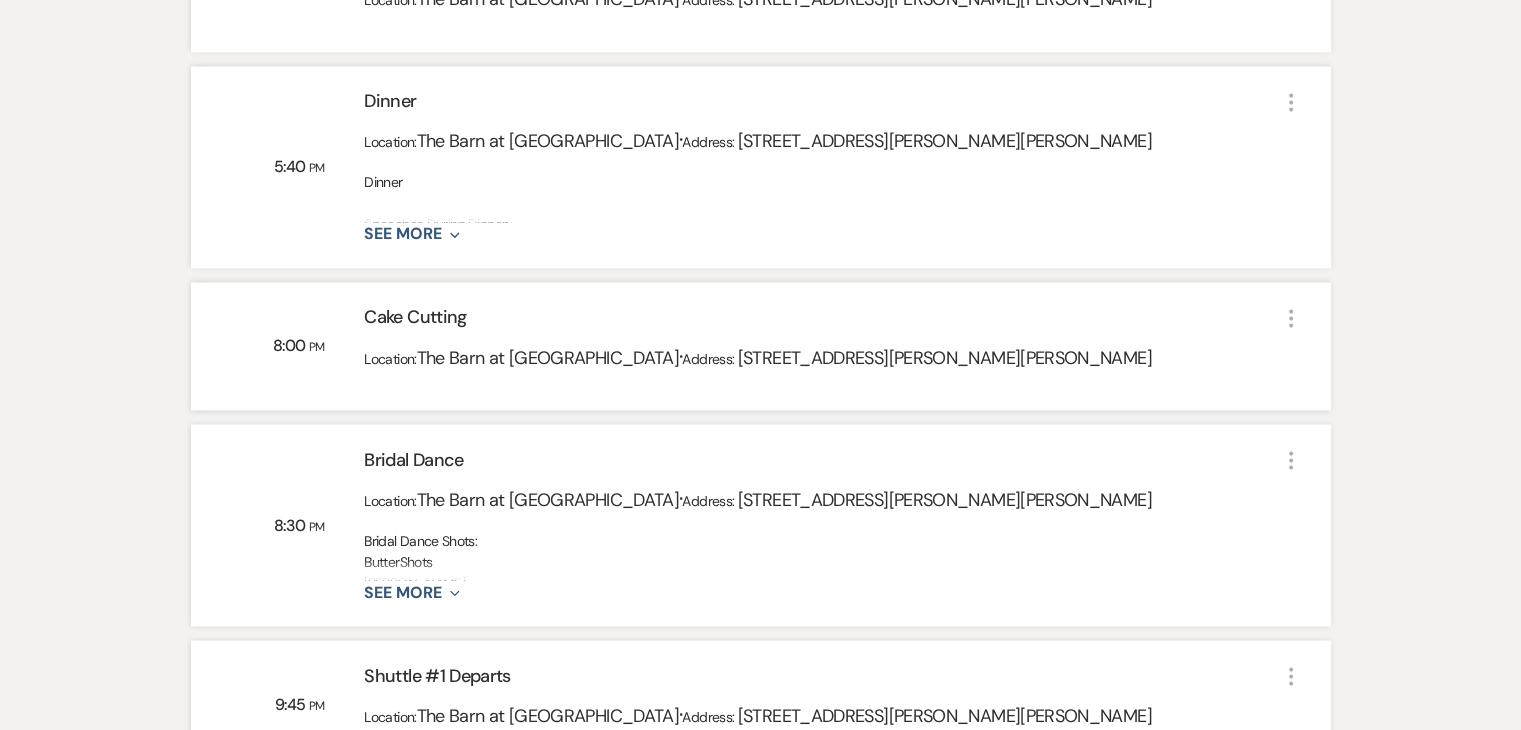 scroll, scrollTop: 3441, scrollLeft: 0, axis: vertical 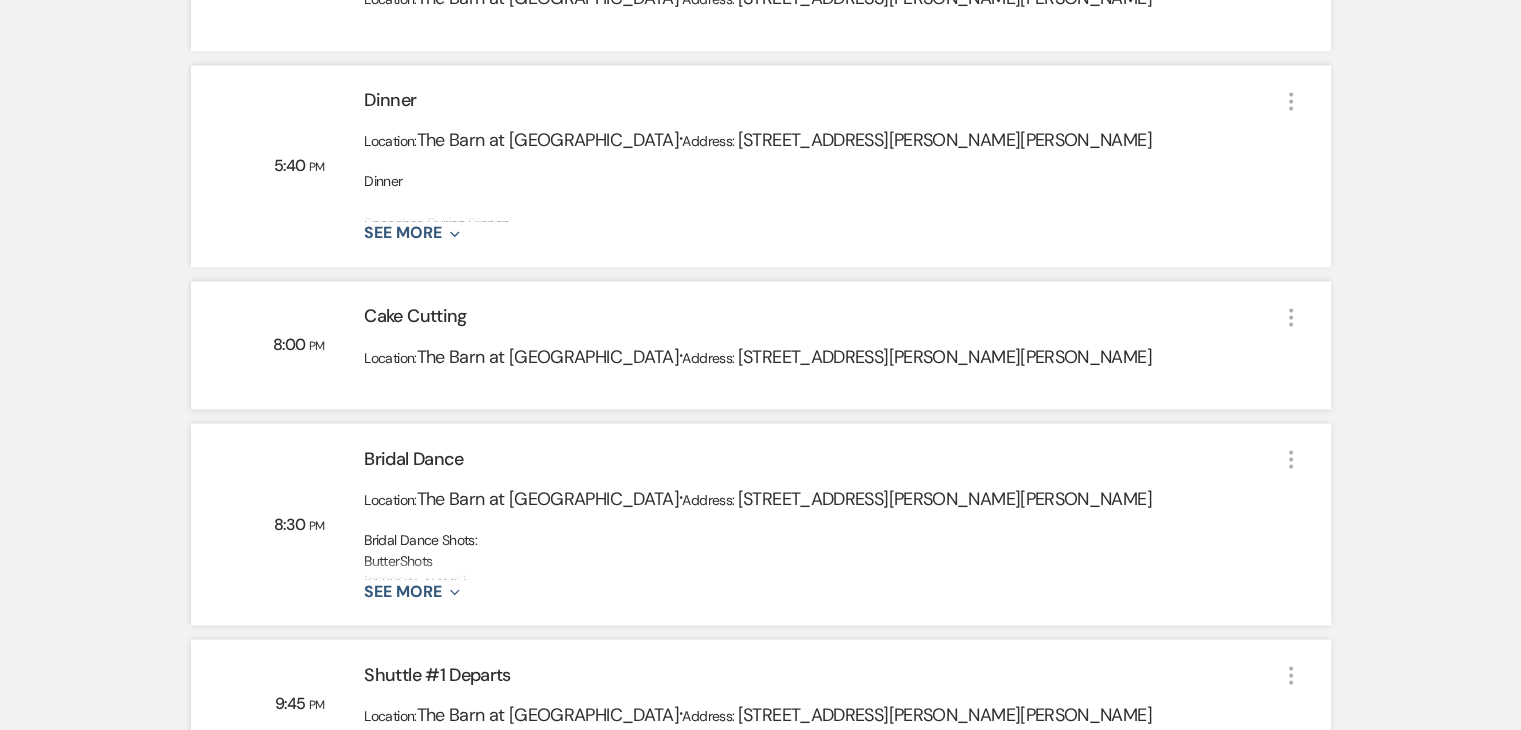 click on "See More Expand" at bounding box center [411, 591] 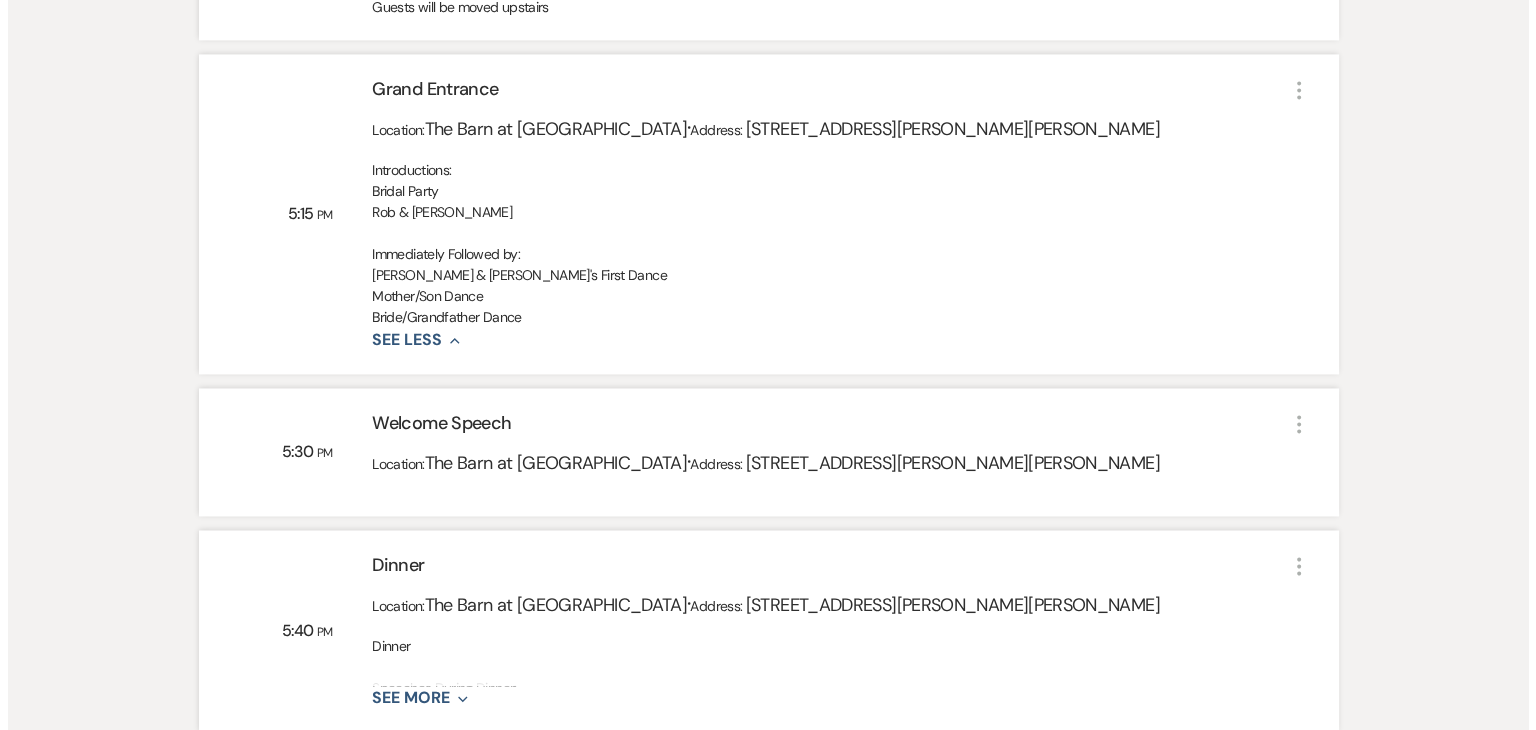 scroll, scrollTop: 2841, scrollLeft: 0, axis: vertical 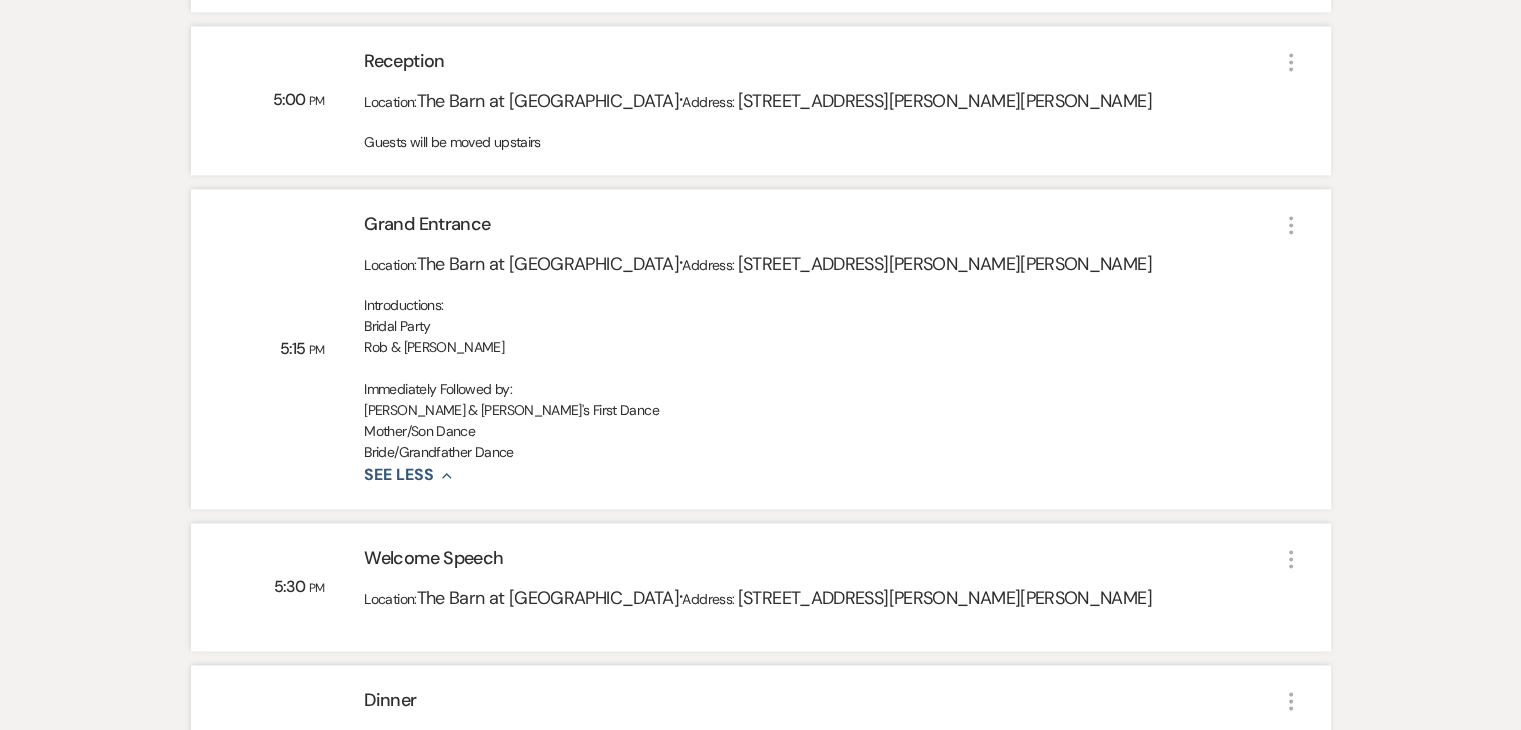 click on "More" 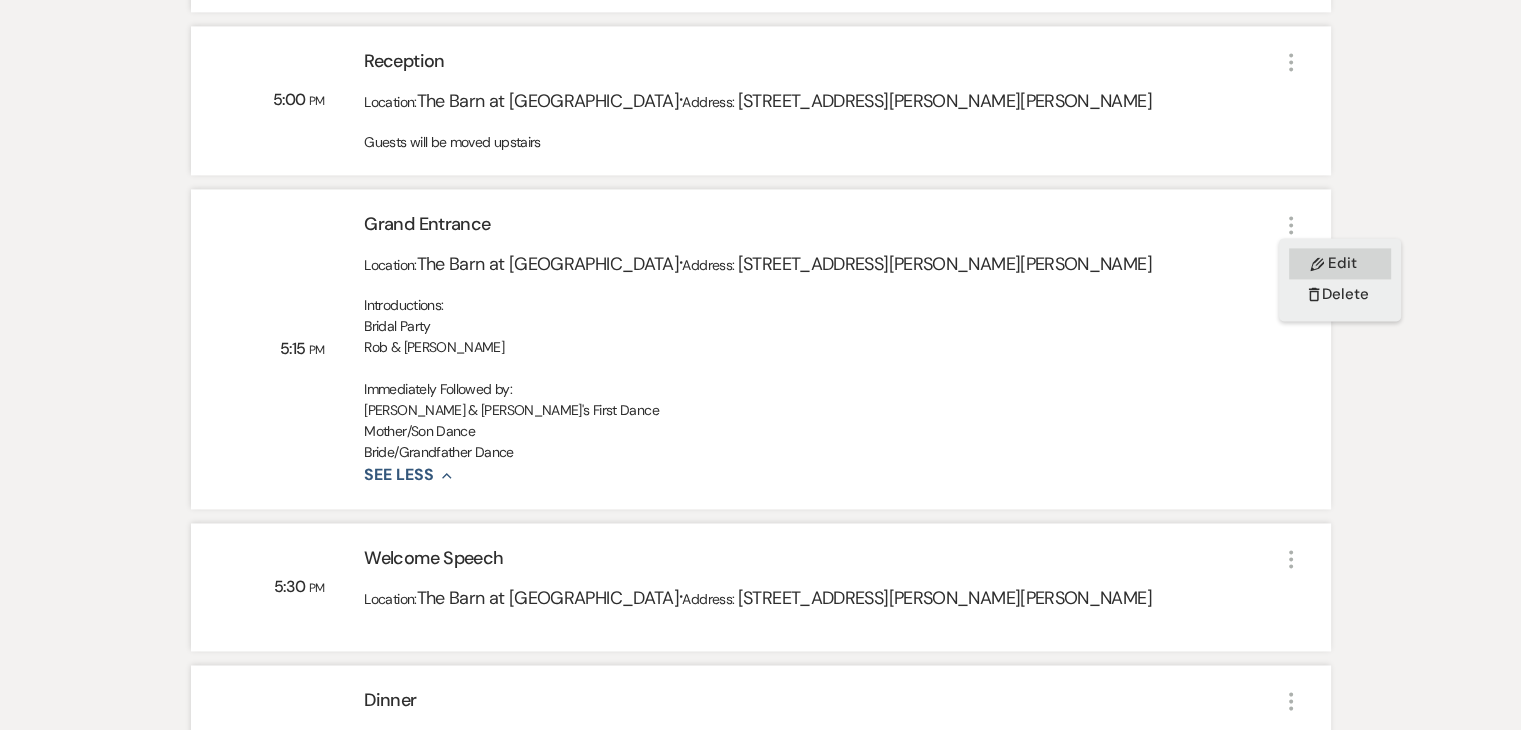 click on "Pencil  Edit" at bounding box center (1340, 263) 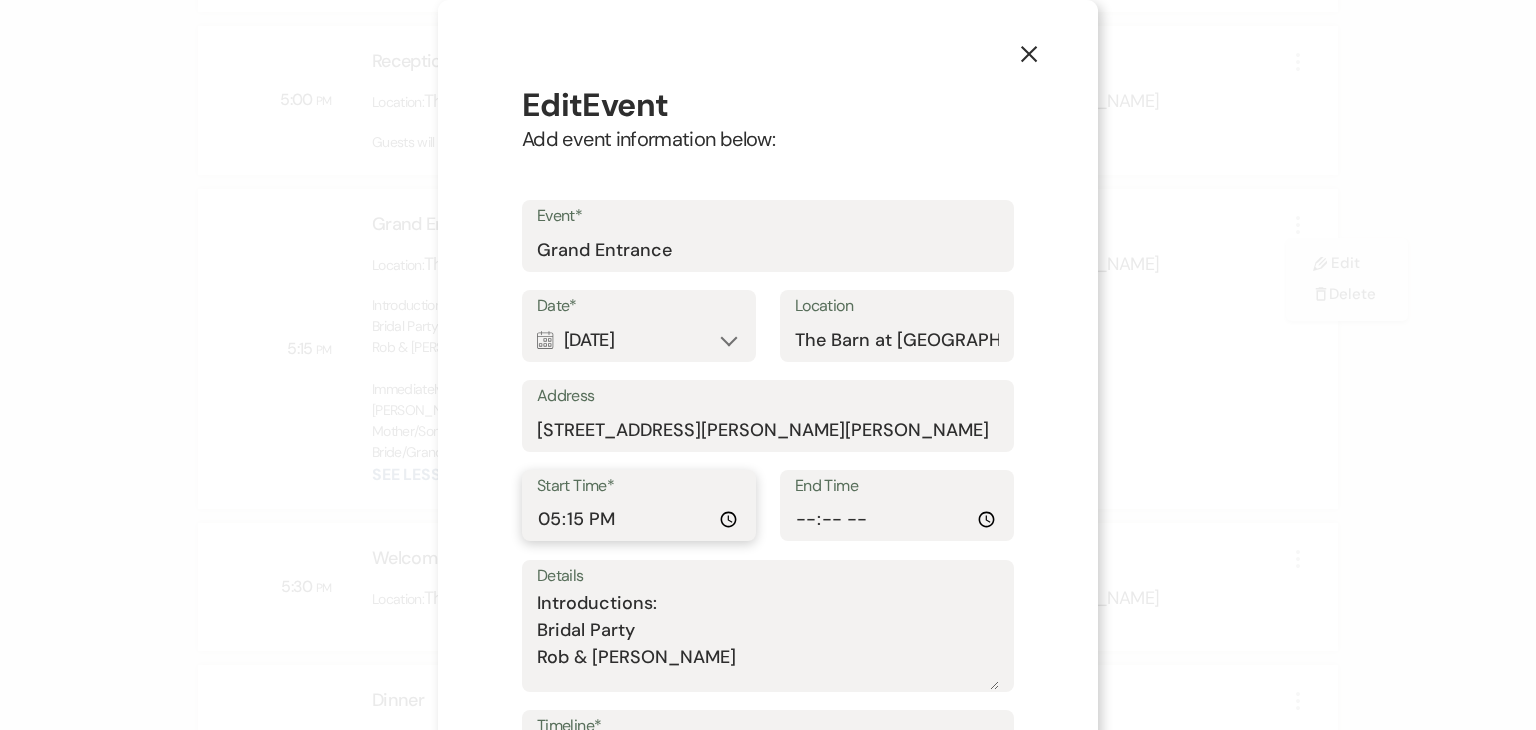click on "17:15:00" at bounding box center (639, 519) 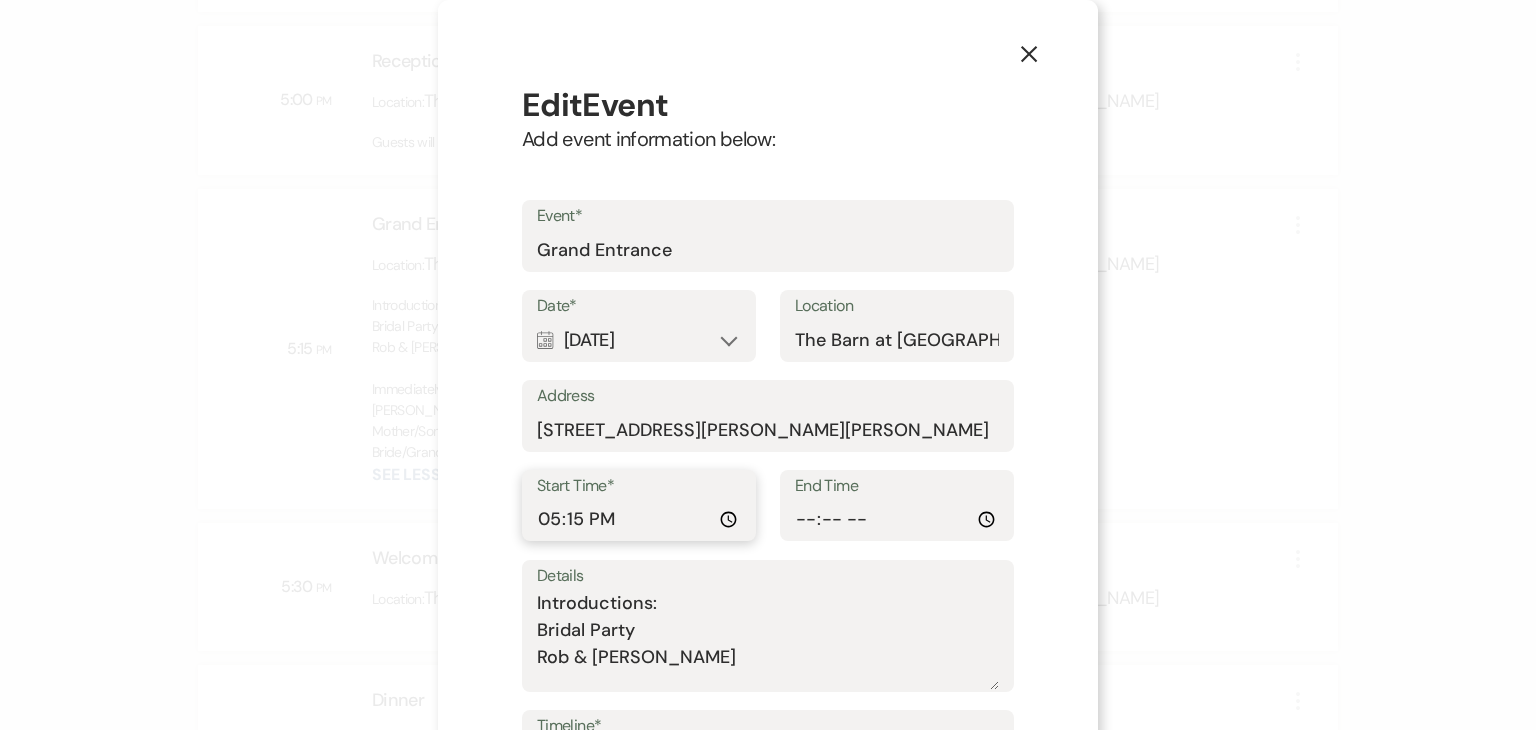 click on "17:15:00" at bounding box center (639, 519) 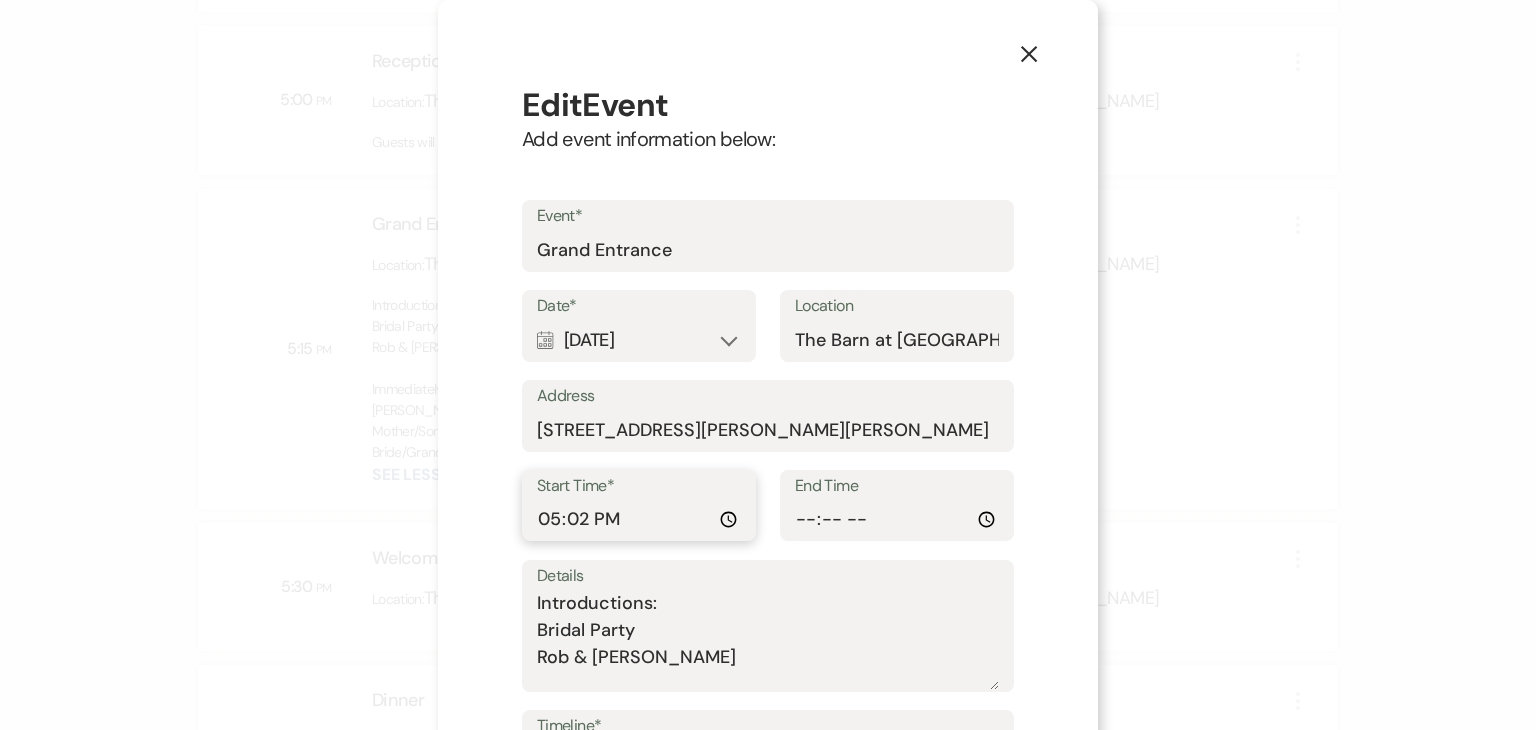 type on "17:20" 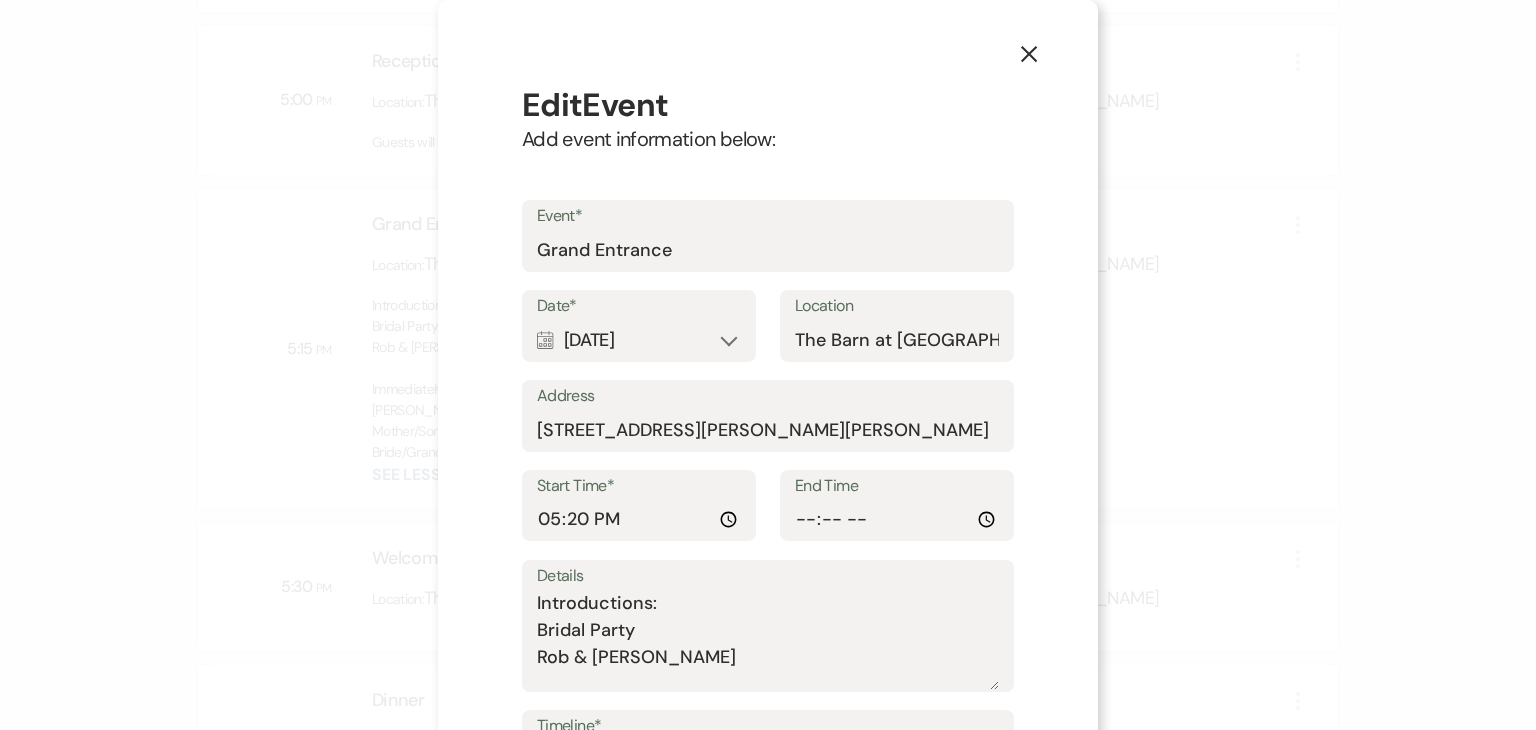 click on "X Edit  Event Add event information below: Event* Grand Entrance Date* Calendar [DATE] Expand Location The Barn at [GEOGRAPHIC_DATA] Address [STREET_ADDRESS][PERSON_NAME][PERSON_NAME] Start Time* 17:20 End Time Details Introductions:
Bridal Party
Rob & [PERSON_NAME]
Immediately Followed by:
[PERSON_NAME] & [PERSON_NAME]'s First Dance
Mother/Son Dance
Bride/Grandfather Dance
Timeline* Master Save" at bounding box center [768, 463] 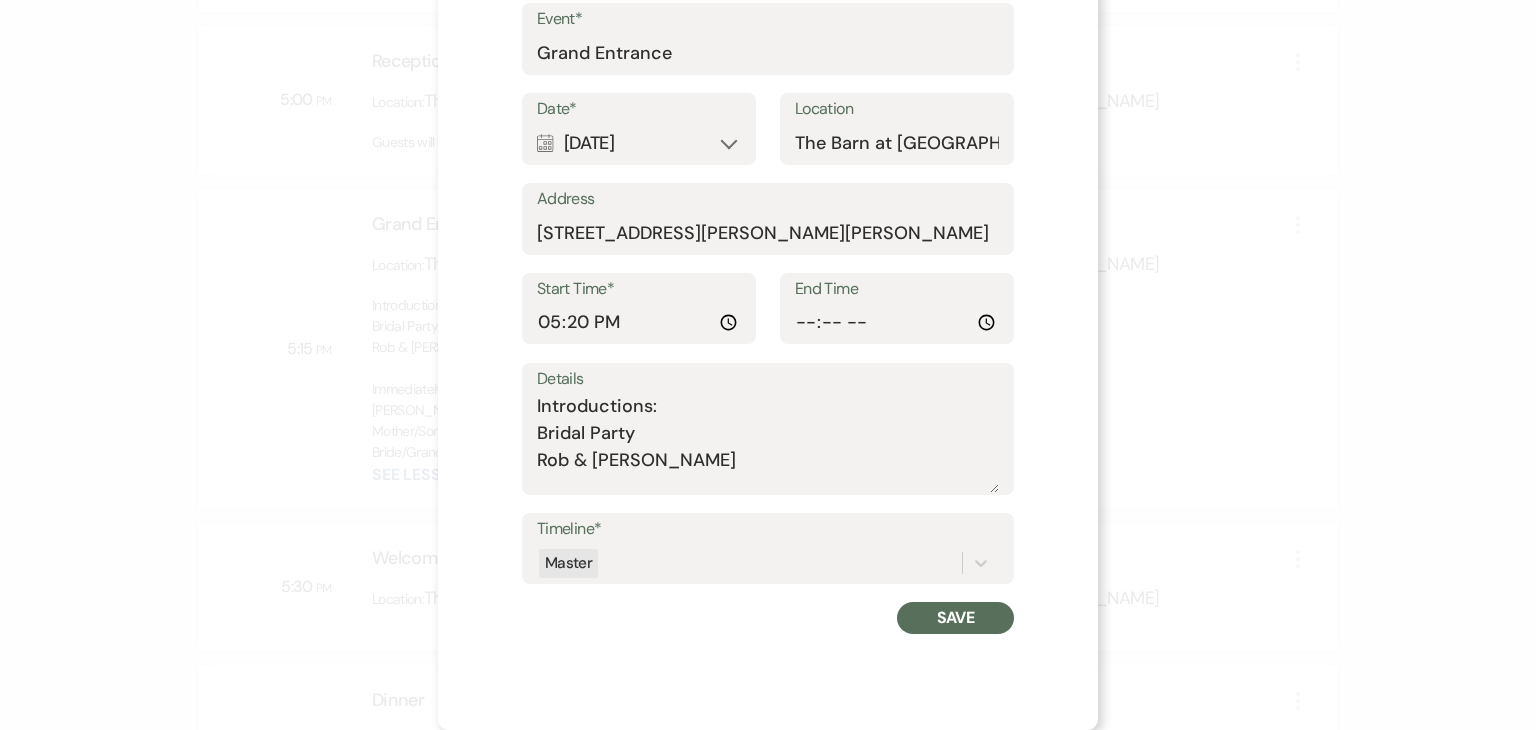 click on "Save" at bounding box center [955, 618] 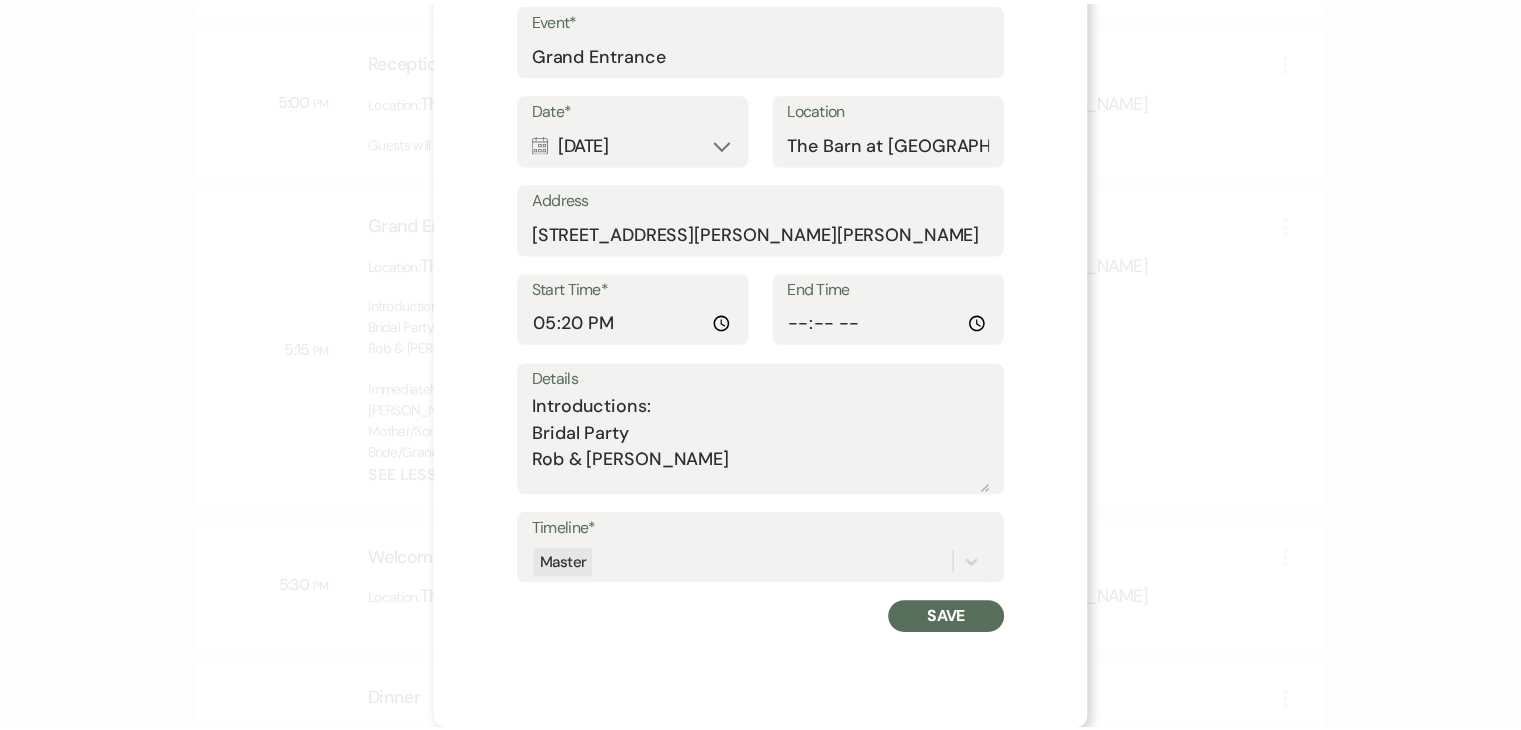 scroll, scrollTop: 223, scrollLeft: 0, axis: vertical 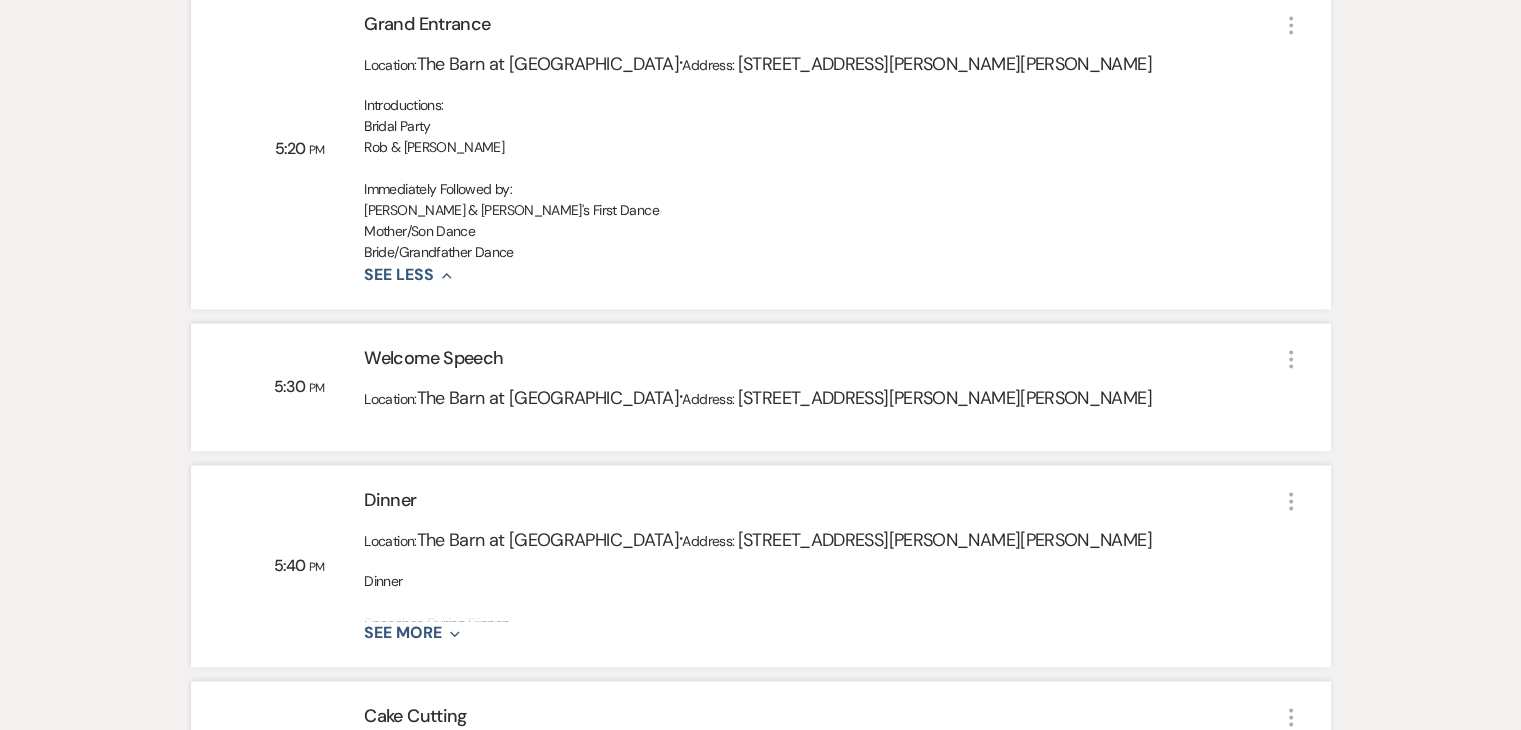 click on "More" 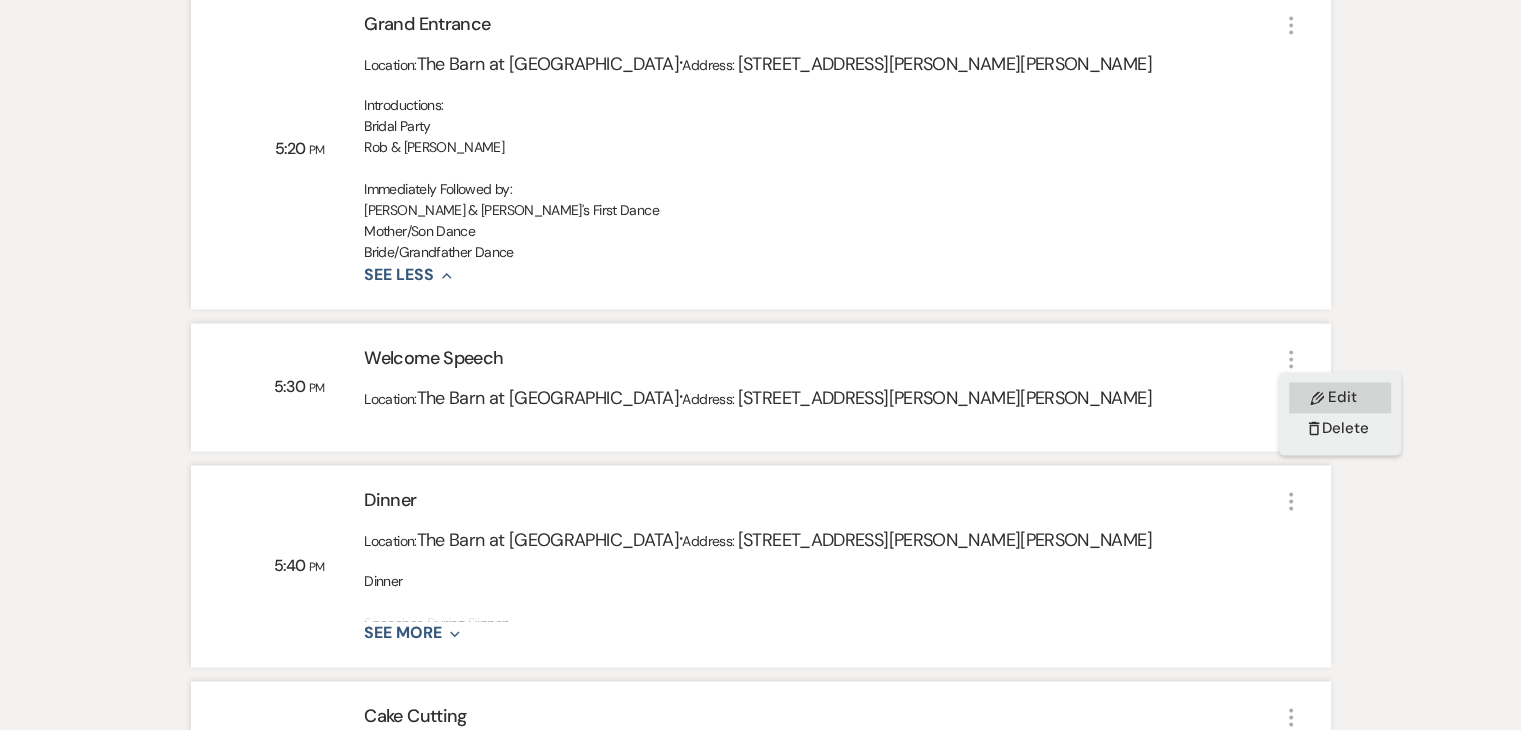 click on "Pencil  Edit" at bounding box center [1340, 397] 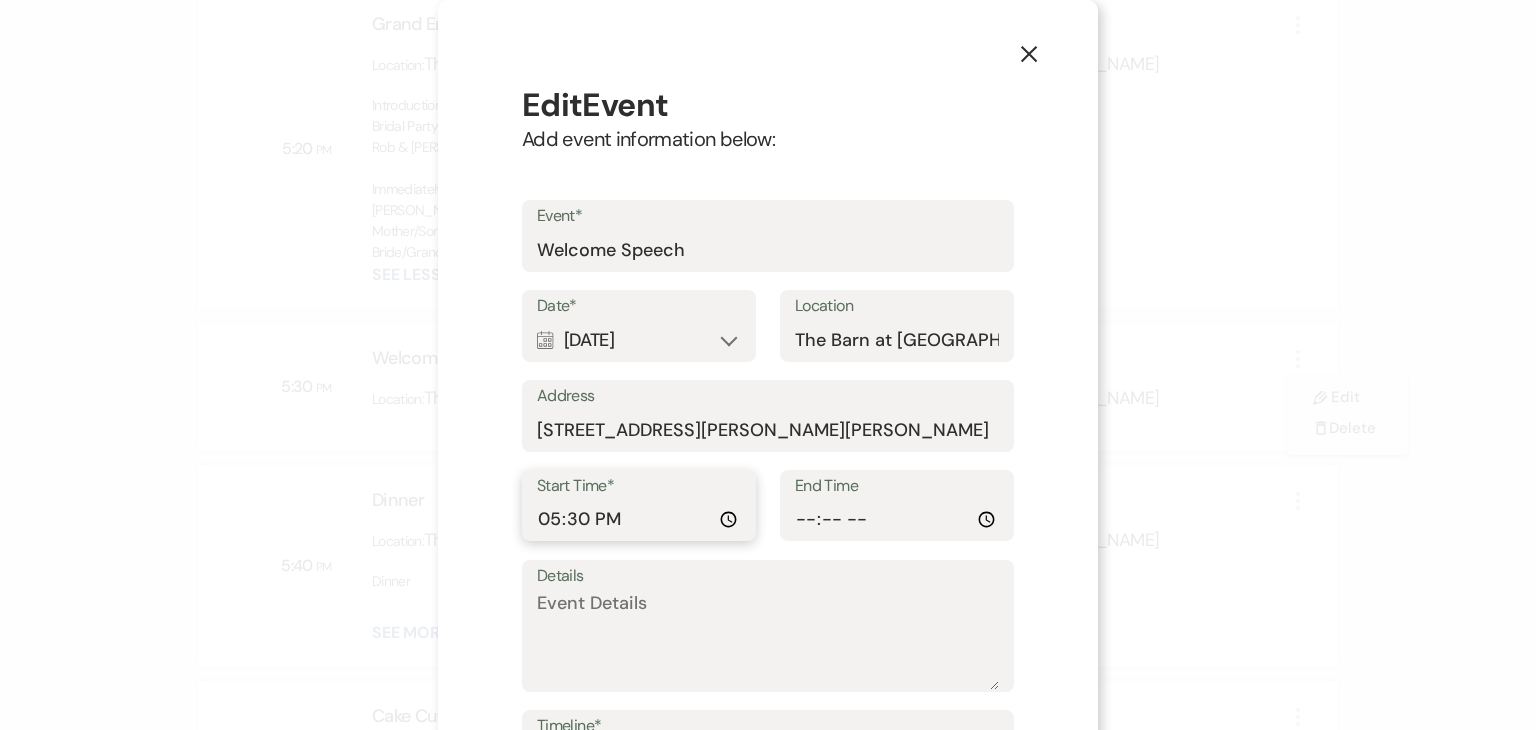 click on "17:30:00" at bounding box center (639, 519) 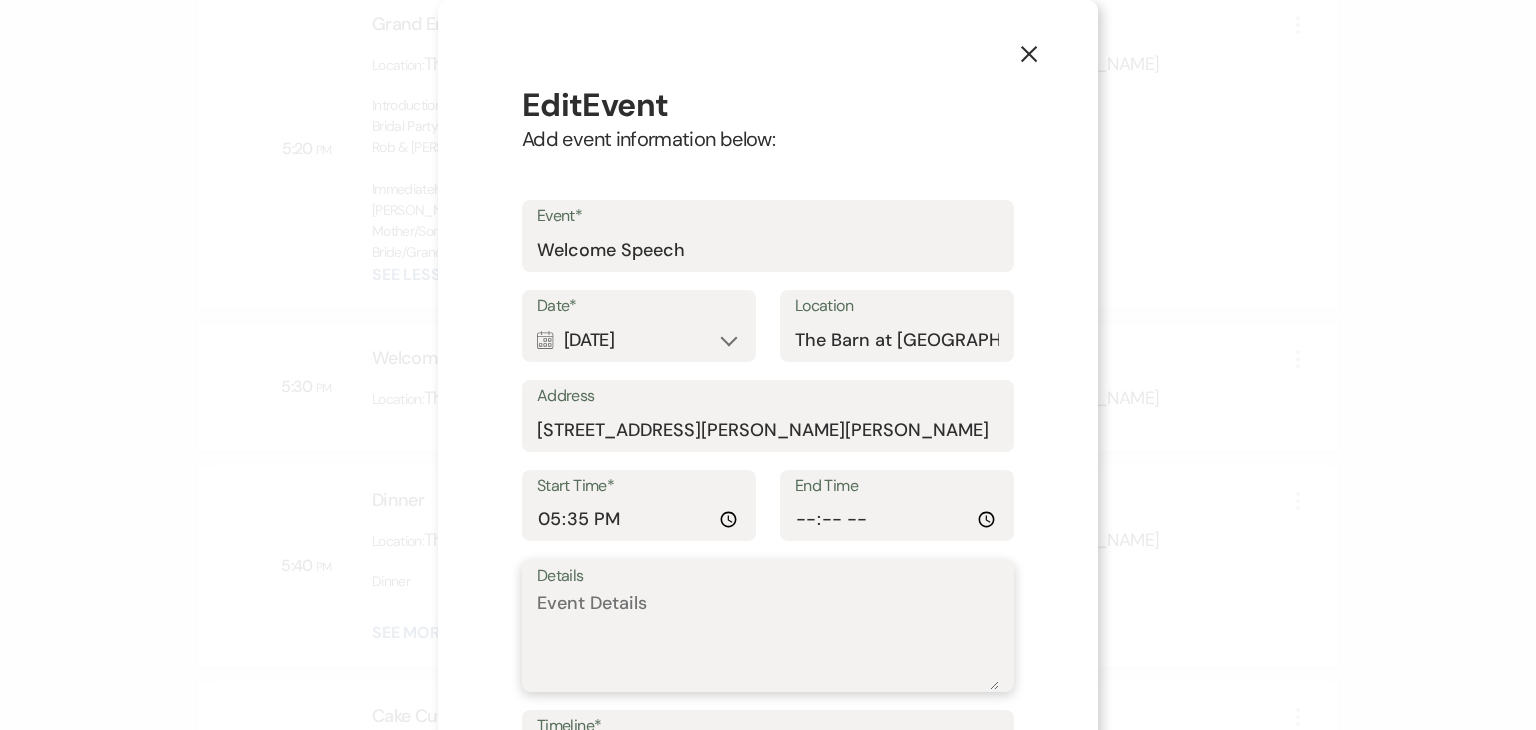 type on "17:35" 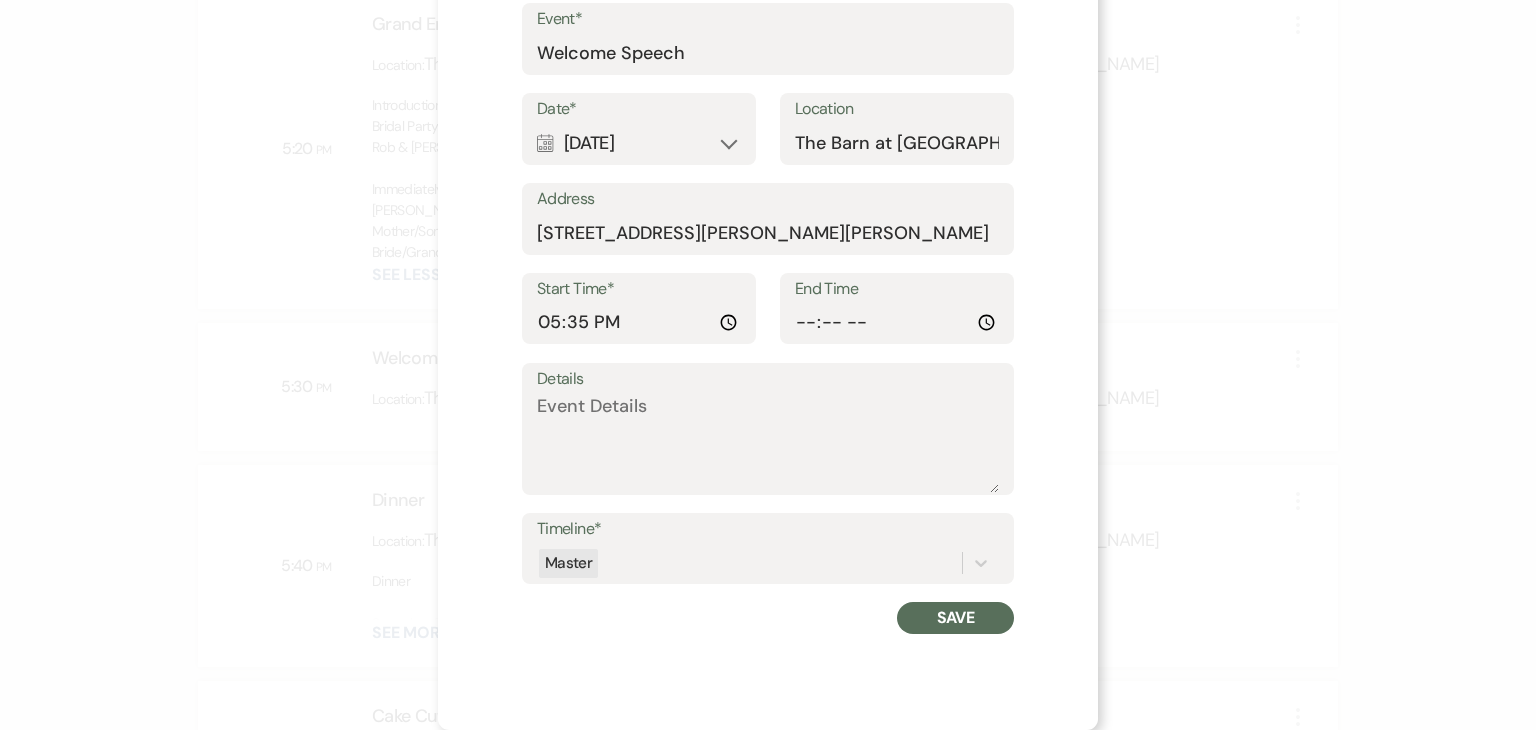 click on "Save" at bounding box center (955, 618) 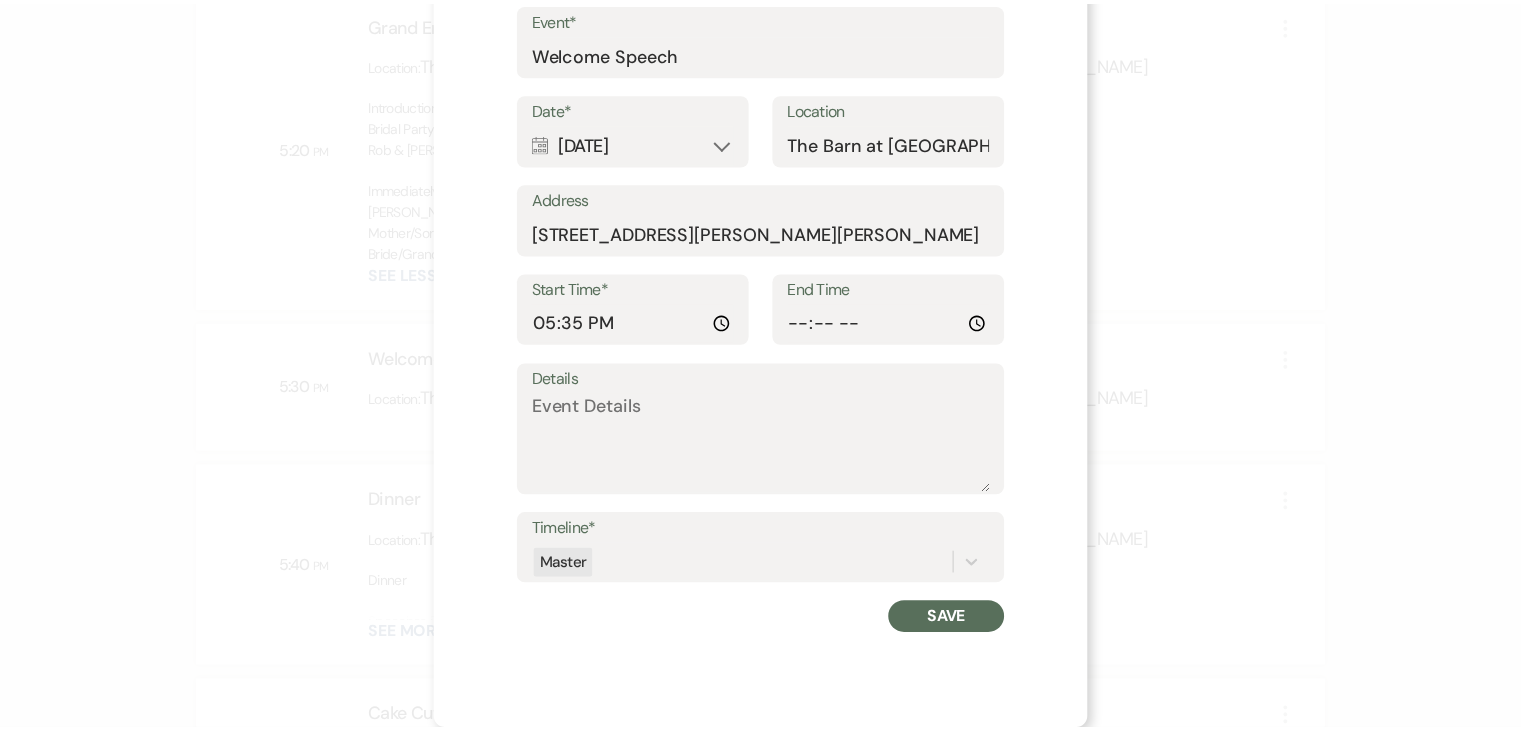 scroll, scrollTop: 223, scrollLeft: 0, axis: vertical 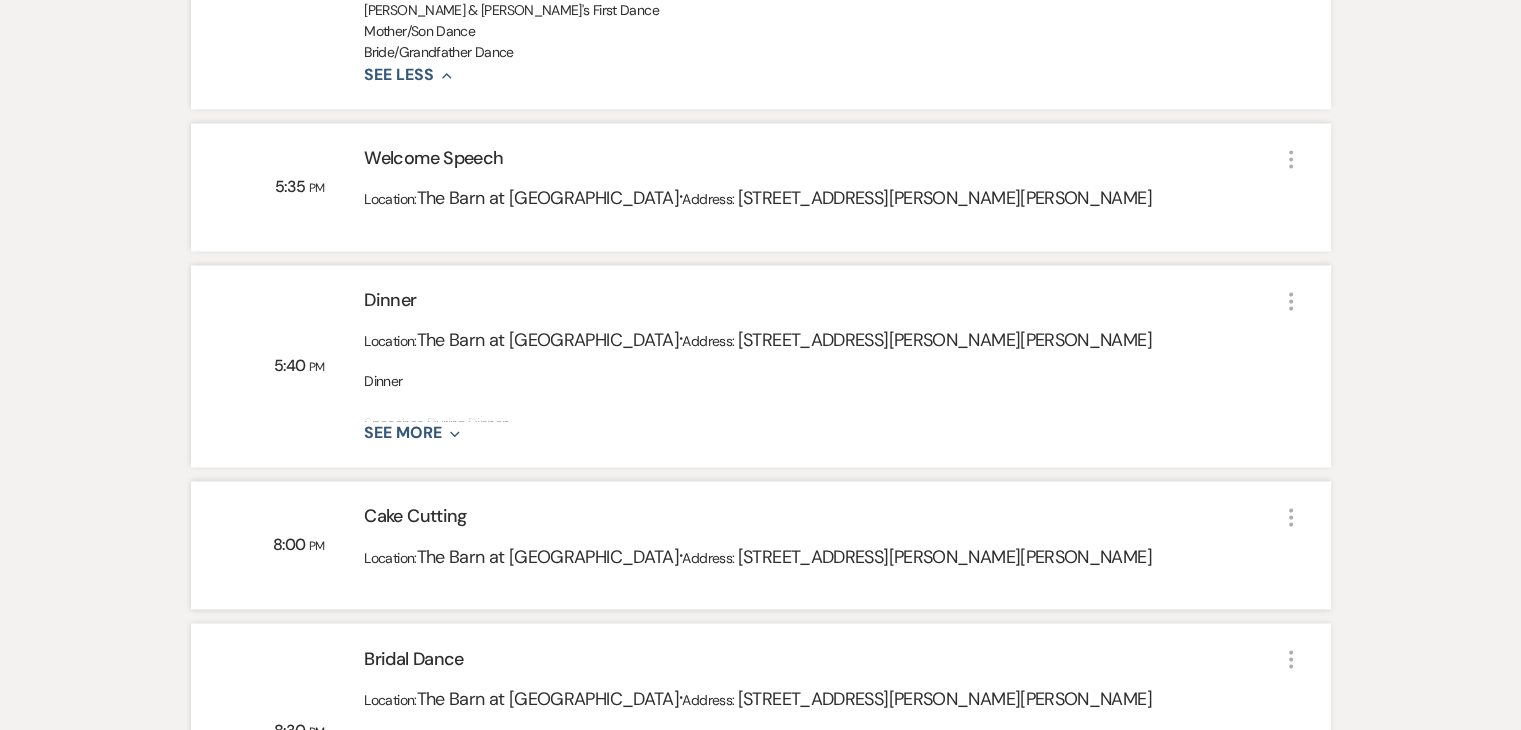 click on "More" 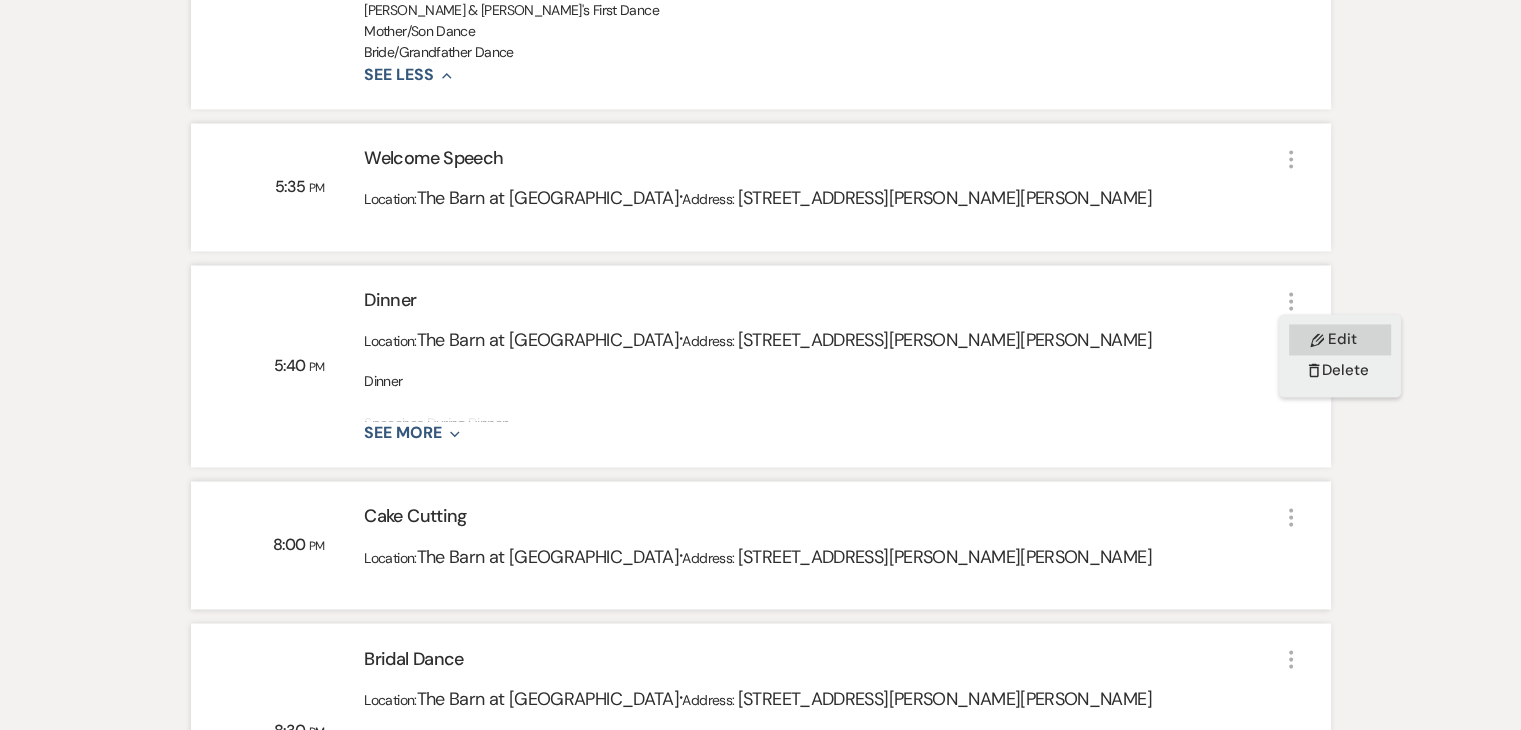 click on "Pencil  Edit" at bounding box center [1340, 339] 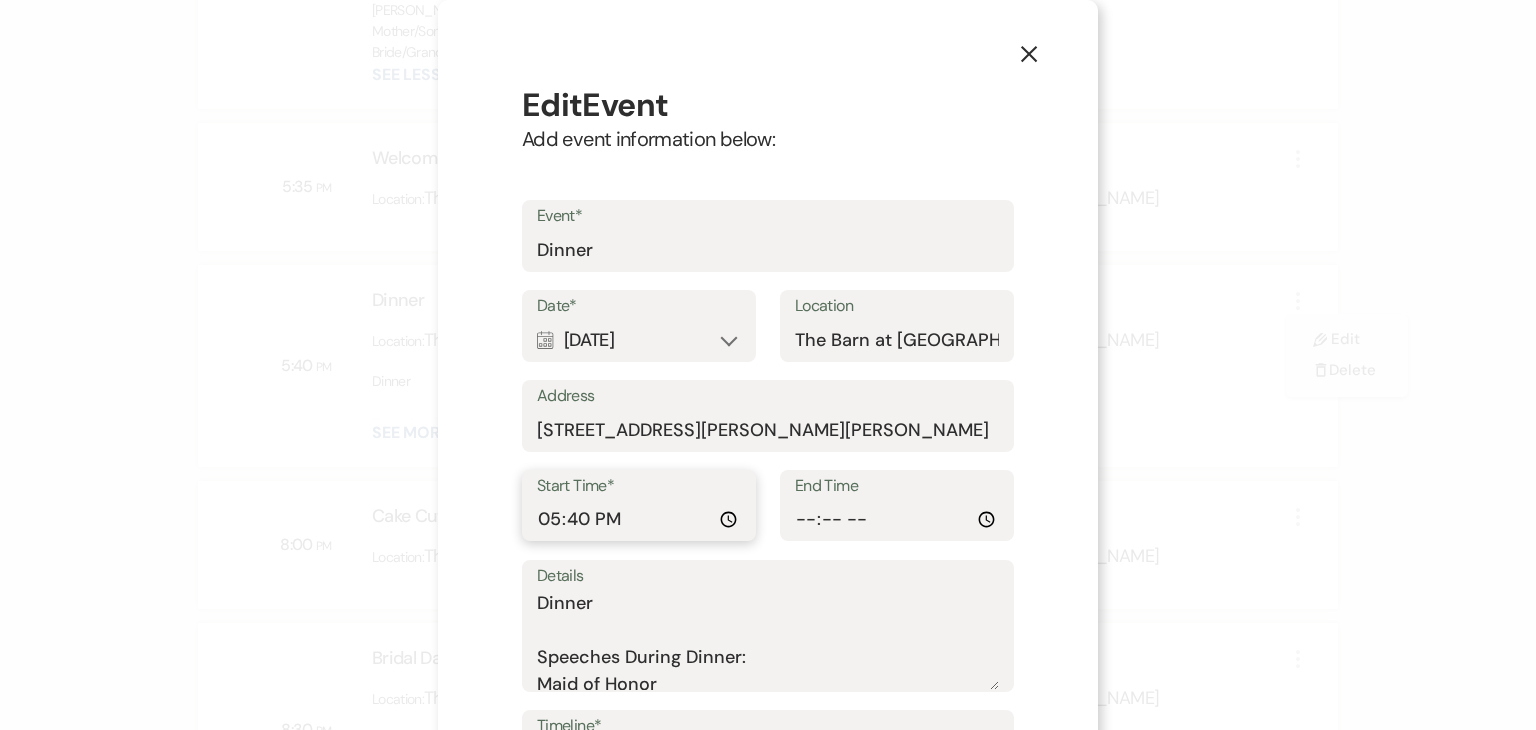 drag, startPoint x: 571, startPoint y: 523, endPoint x: 592, endPoint y: 522, distance: 21.023796 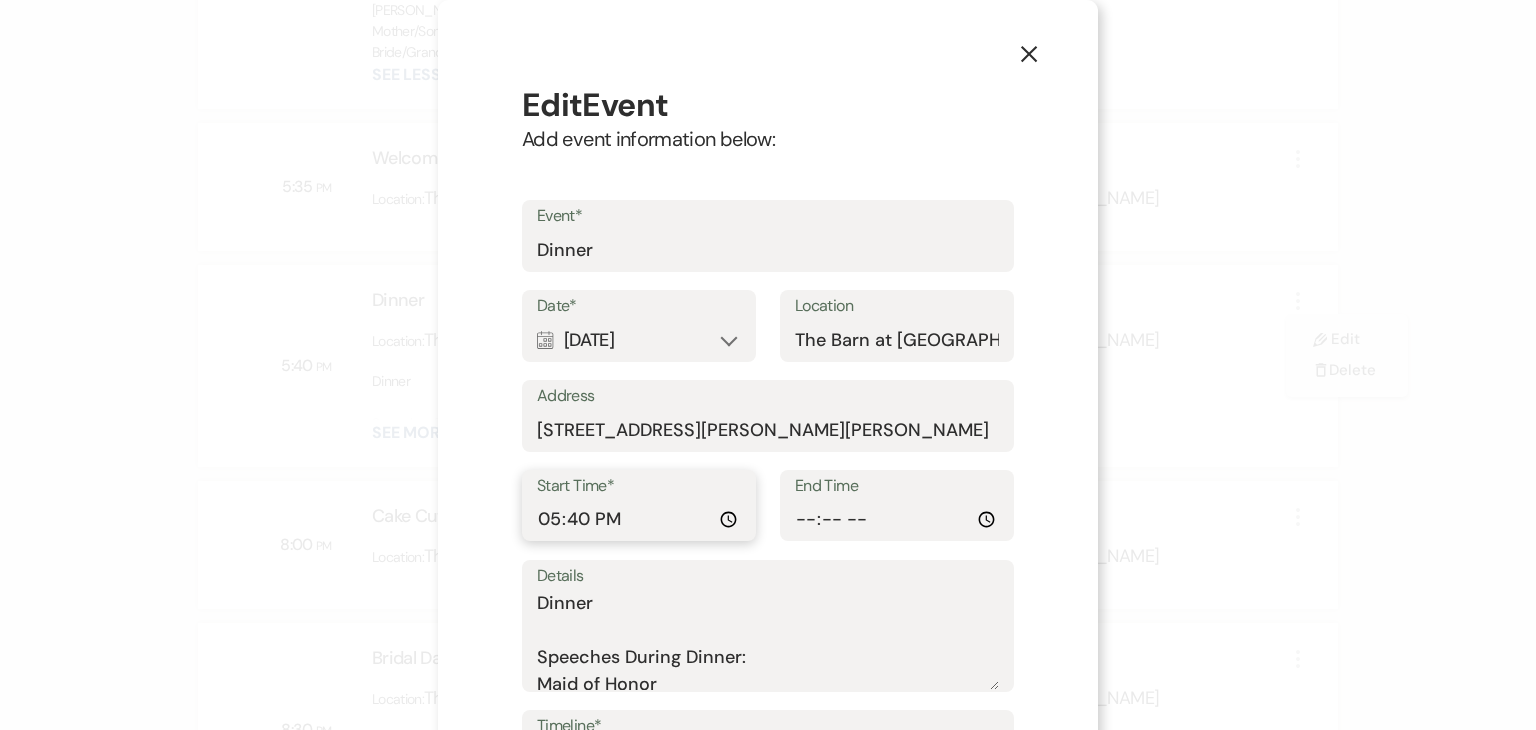 click on "17:40:00" at bounding box center (639, 519) 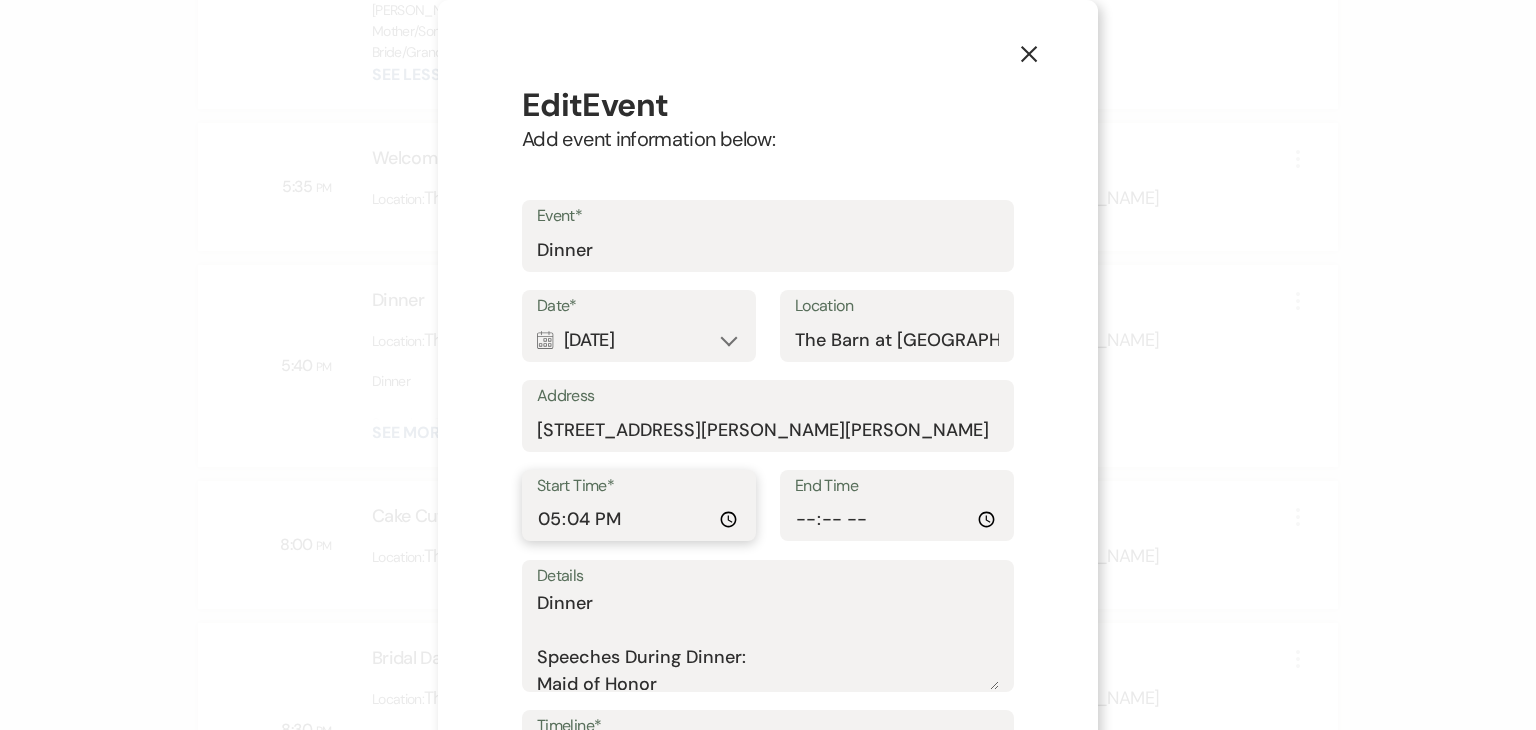 type on "17:45" 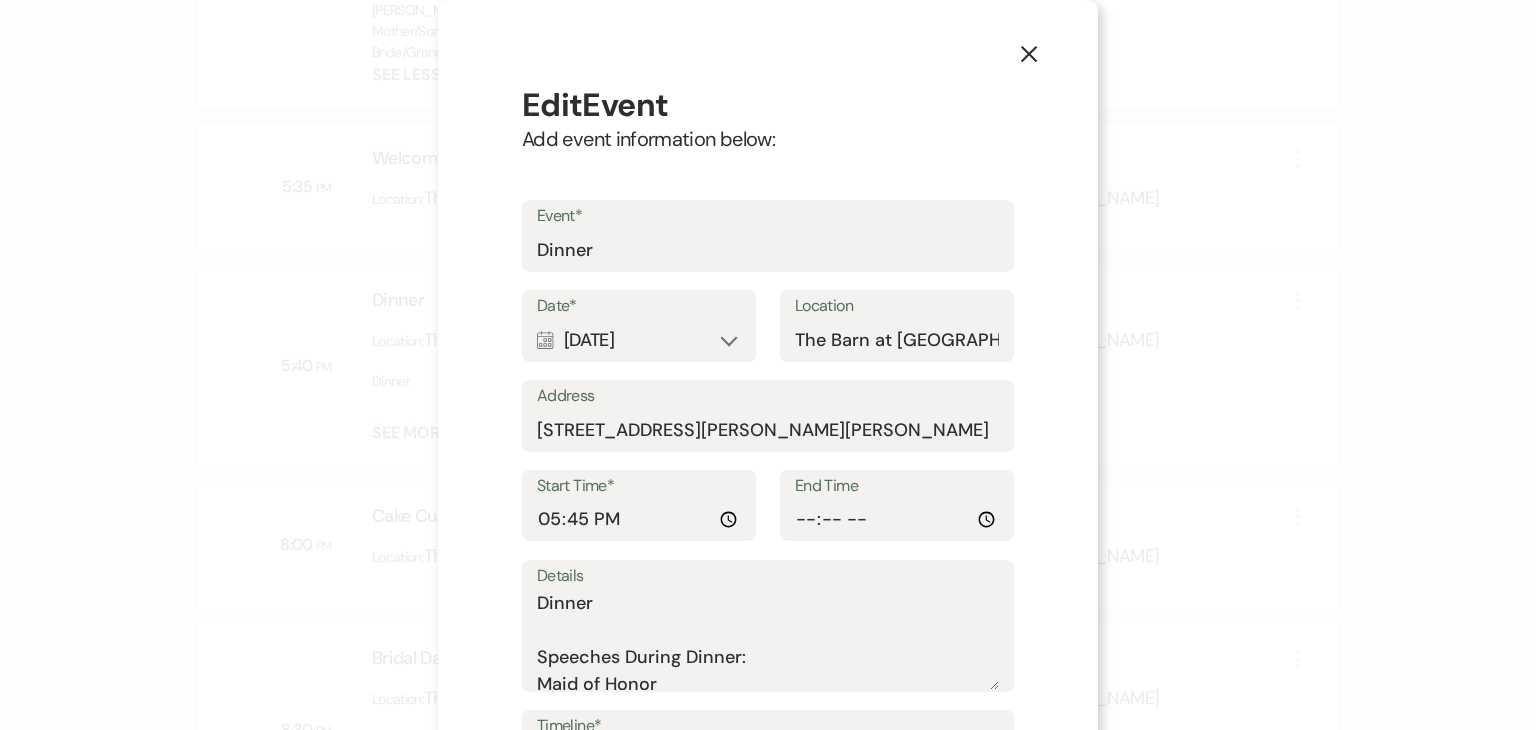click on "Edit  Event Add event information below: Event* Dinner Date* Calendar [DATE] Expand Location The Barn at [GEOGRAPHIC_DATA] Address [STREET_ADDRESS][PERSON_NAME][PERSON_NAME] Start Time* 17:45 End Time Details Dinner
Speeches During Dinner:
Maid of Honor
Best Man Timeline* Master Save" at bounding box center [768, 457] 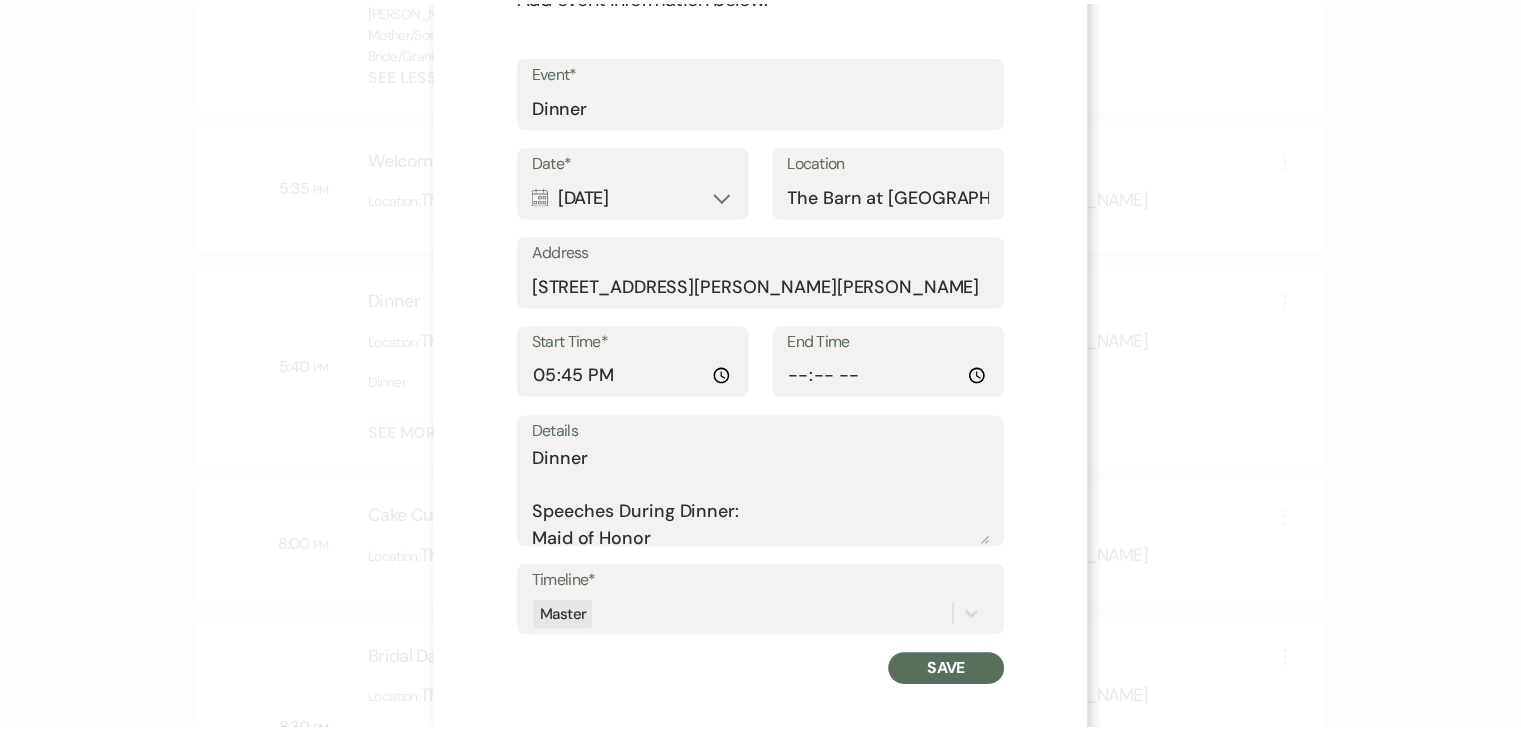 scroll, scrollTop: 197, scrollLeft: 0, axis: vertical 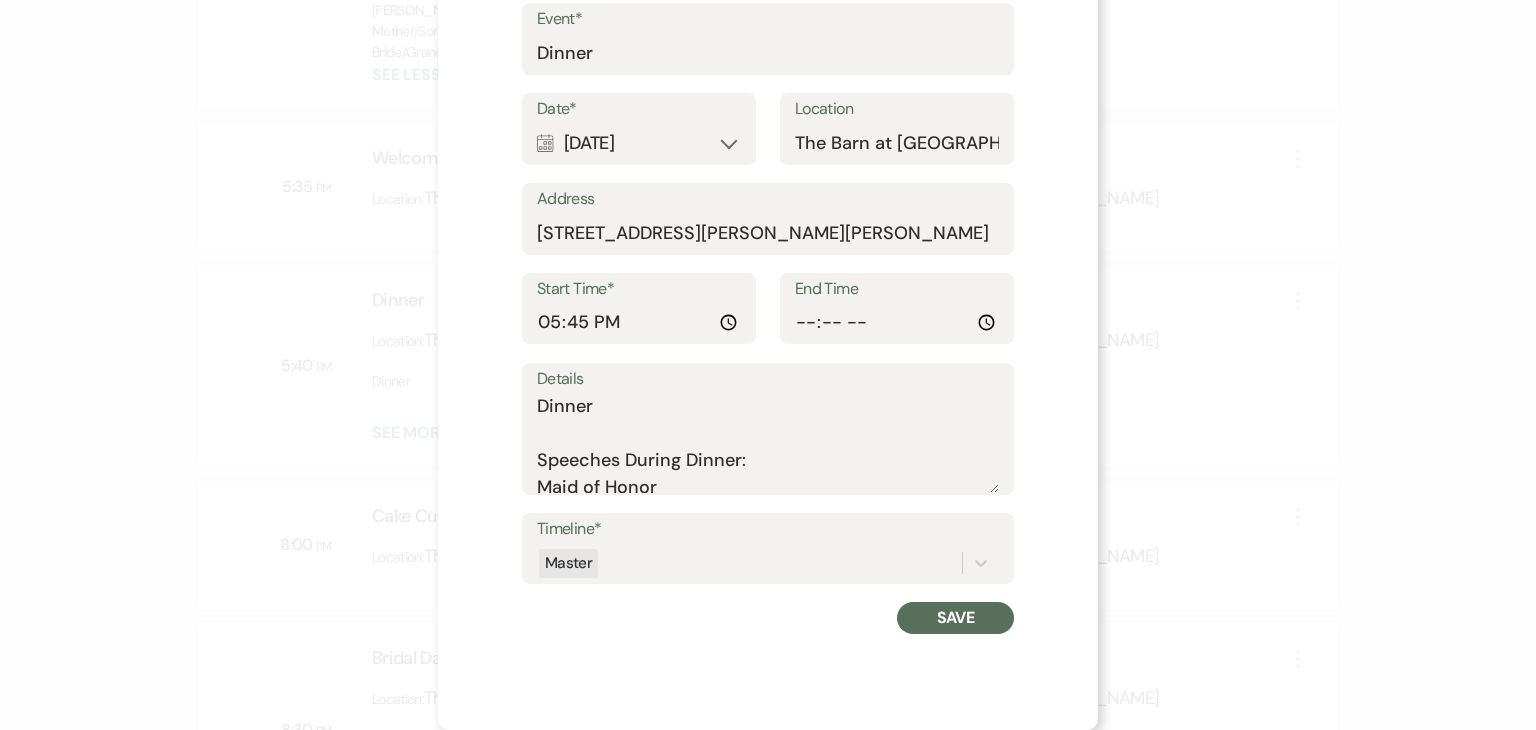 click on "Save" at bounding box center (955, 618) 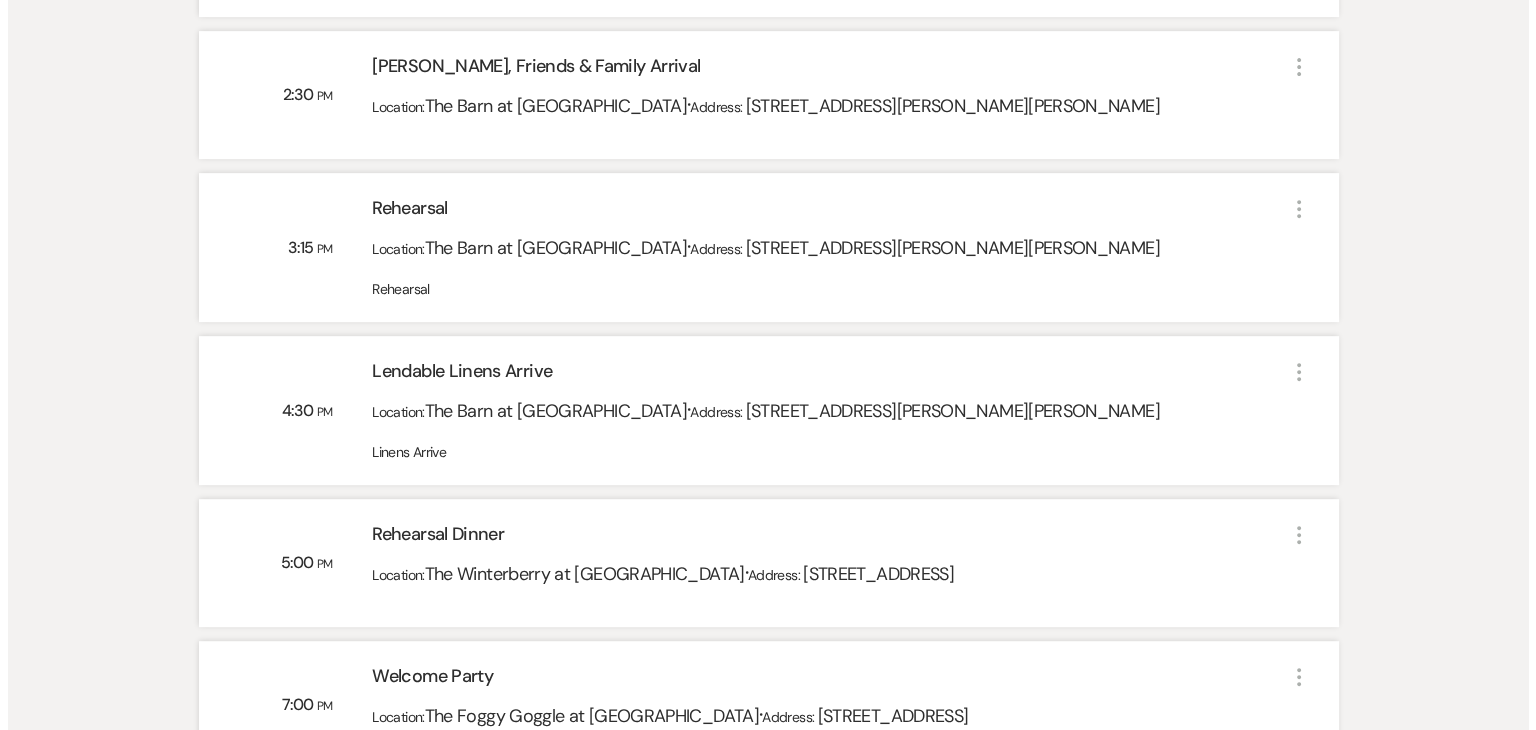 scroll, scrollTop: 1319, scrollLeft: 0, axis: vertical 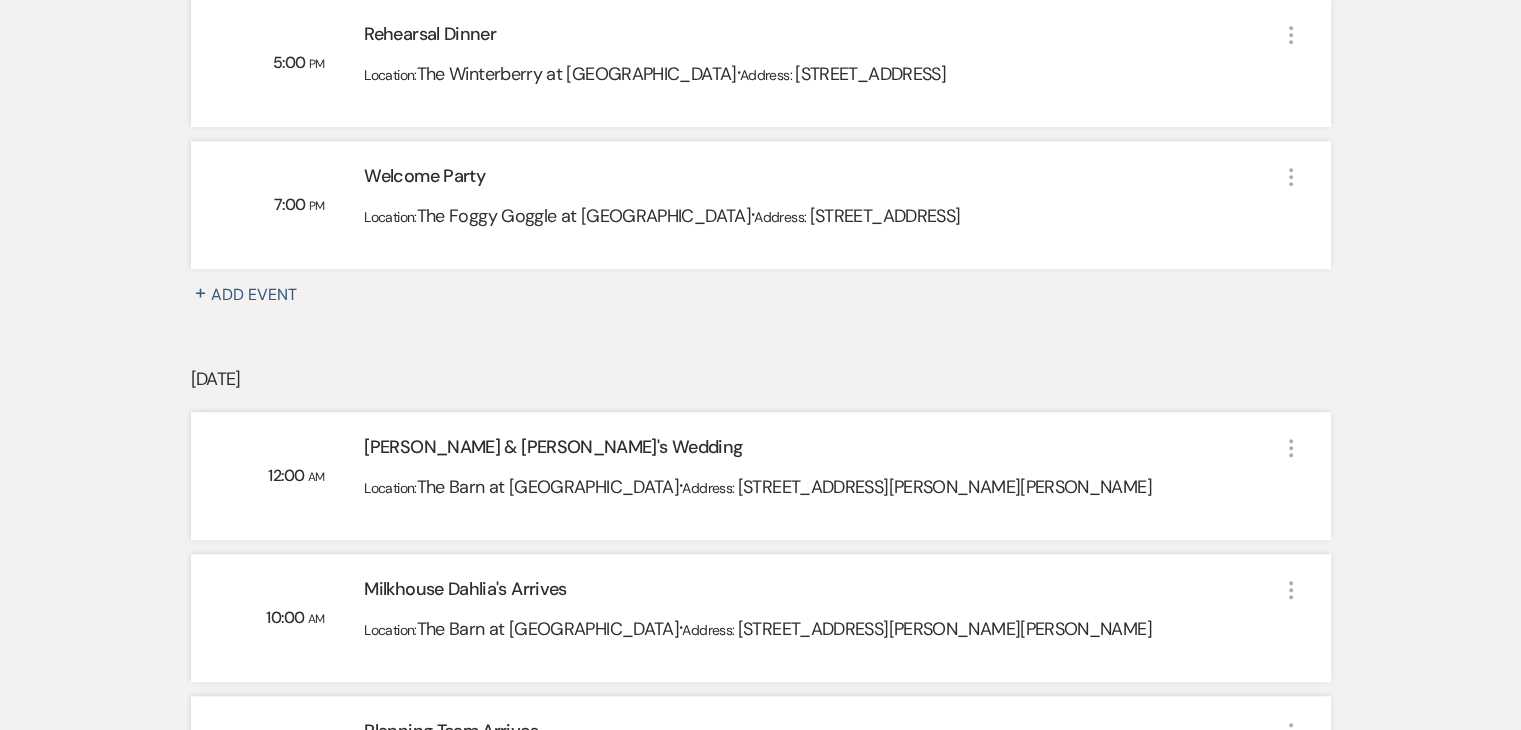 click on "+  Add Event" at bounding box center [256, 295] 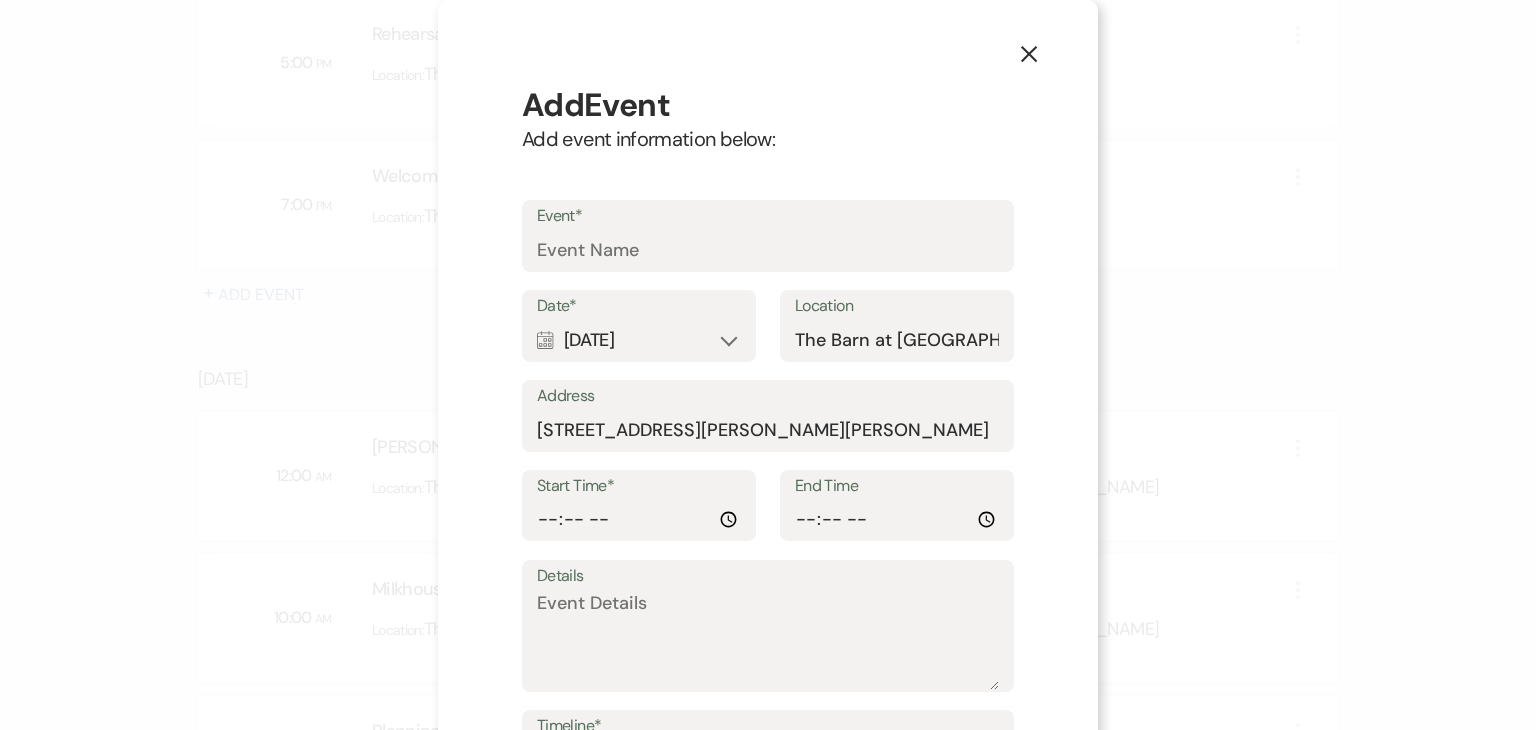 click on "Calendar [DATE] Expand" at bounding box center (639, 340) 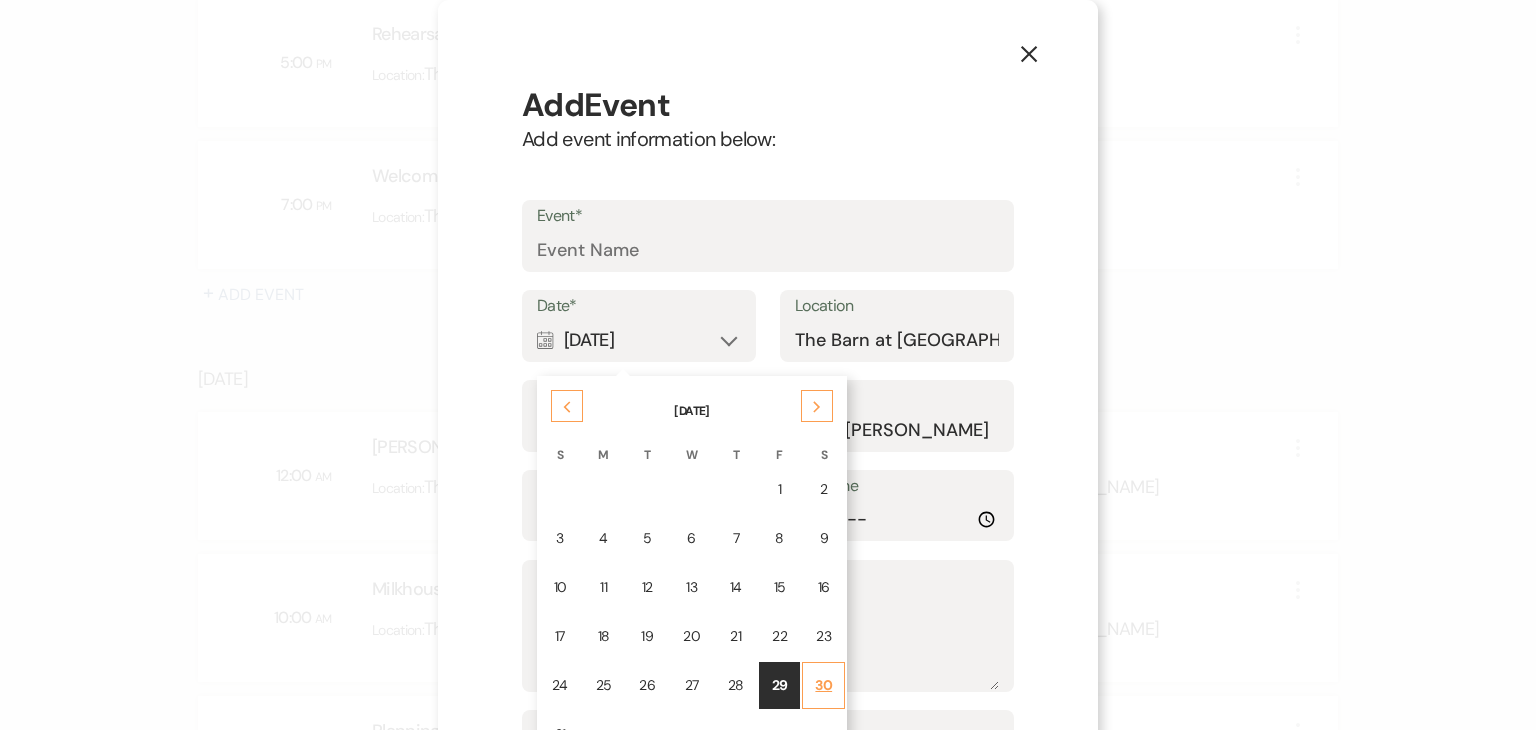 click on "30" at bounding box center (823, 685) 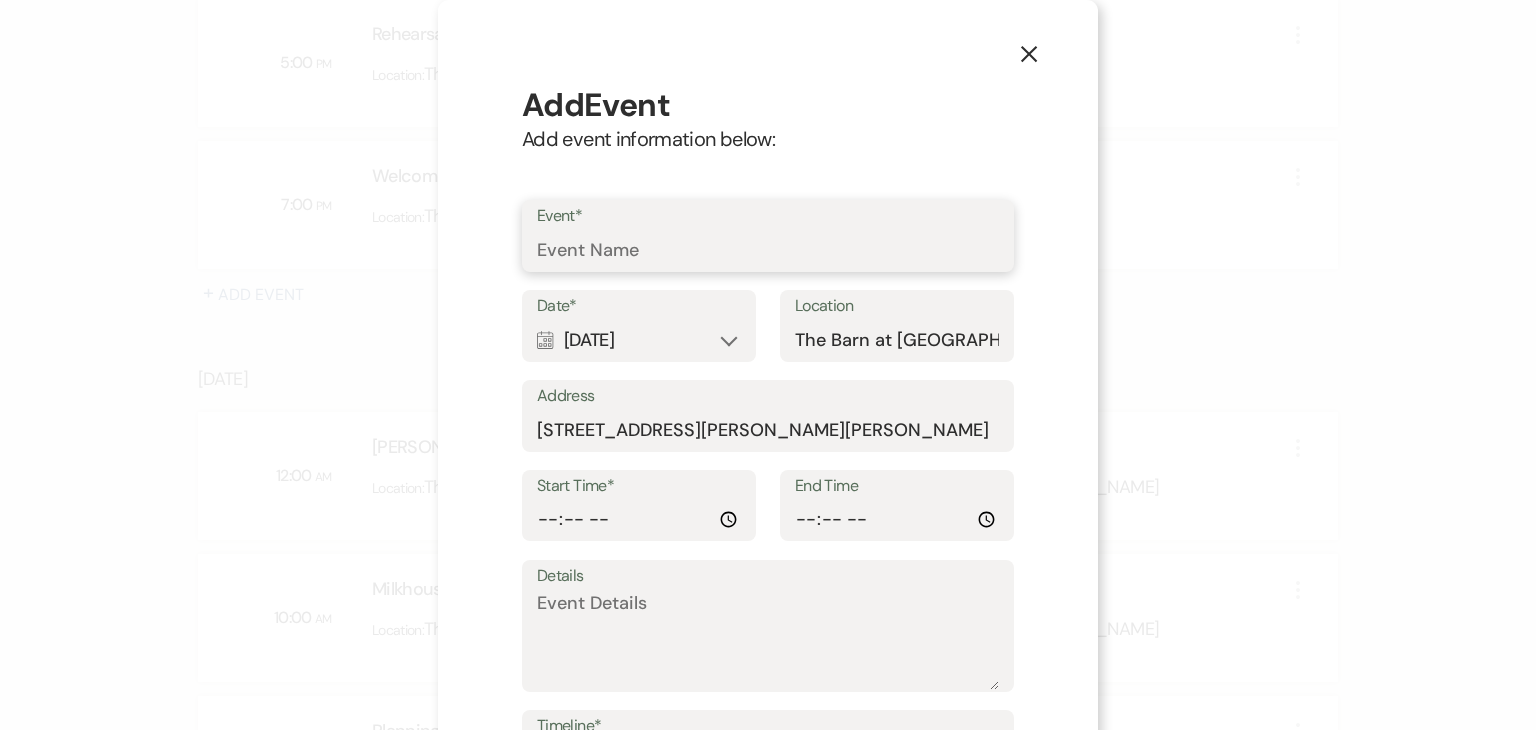 click on "Event*" at bounding box center [768, 250] 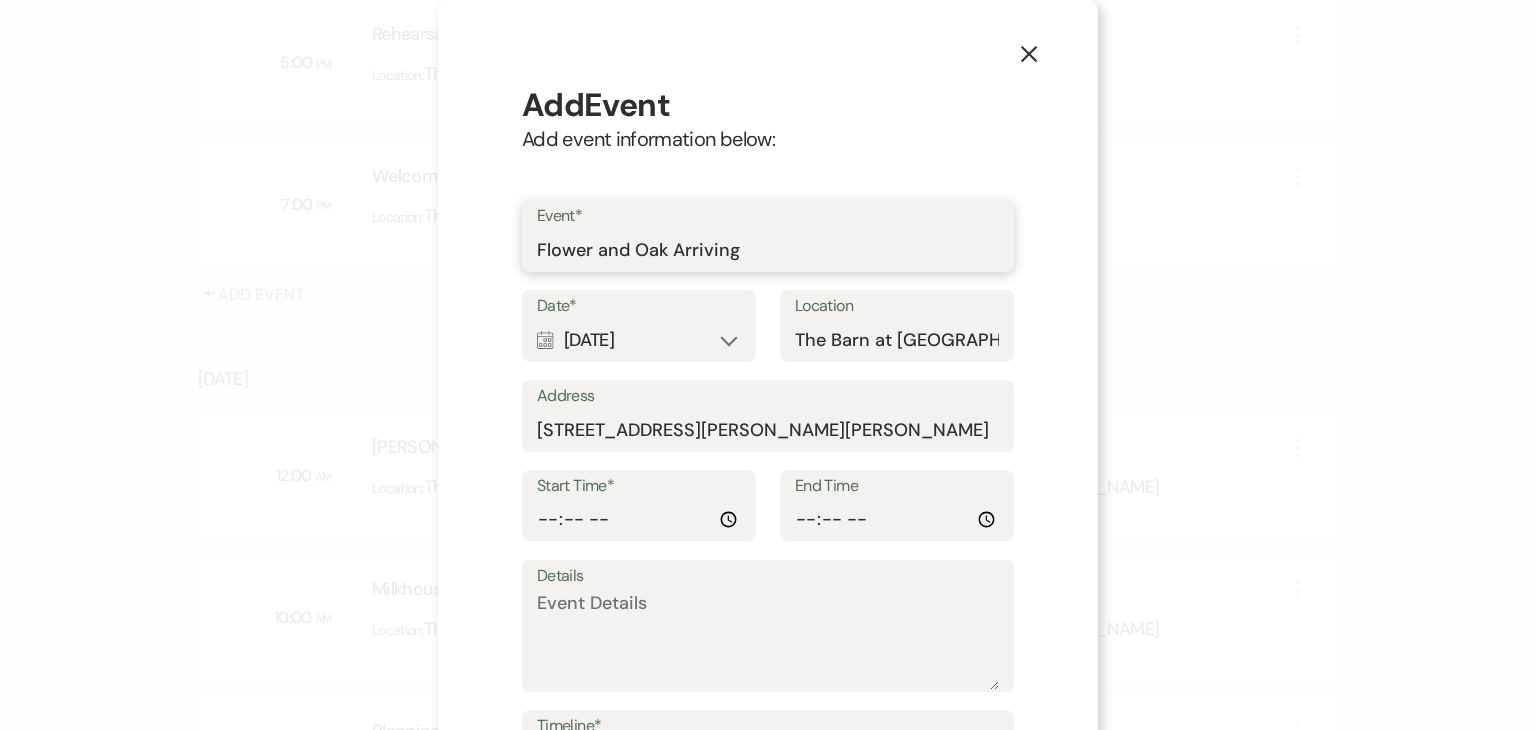 type on "Flower and Oak Arriving" 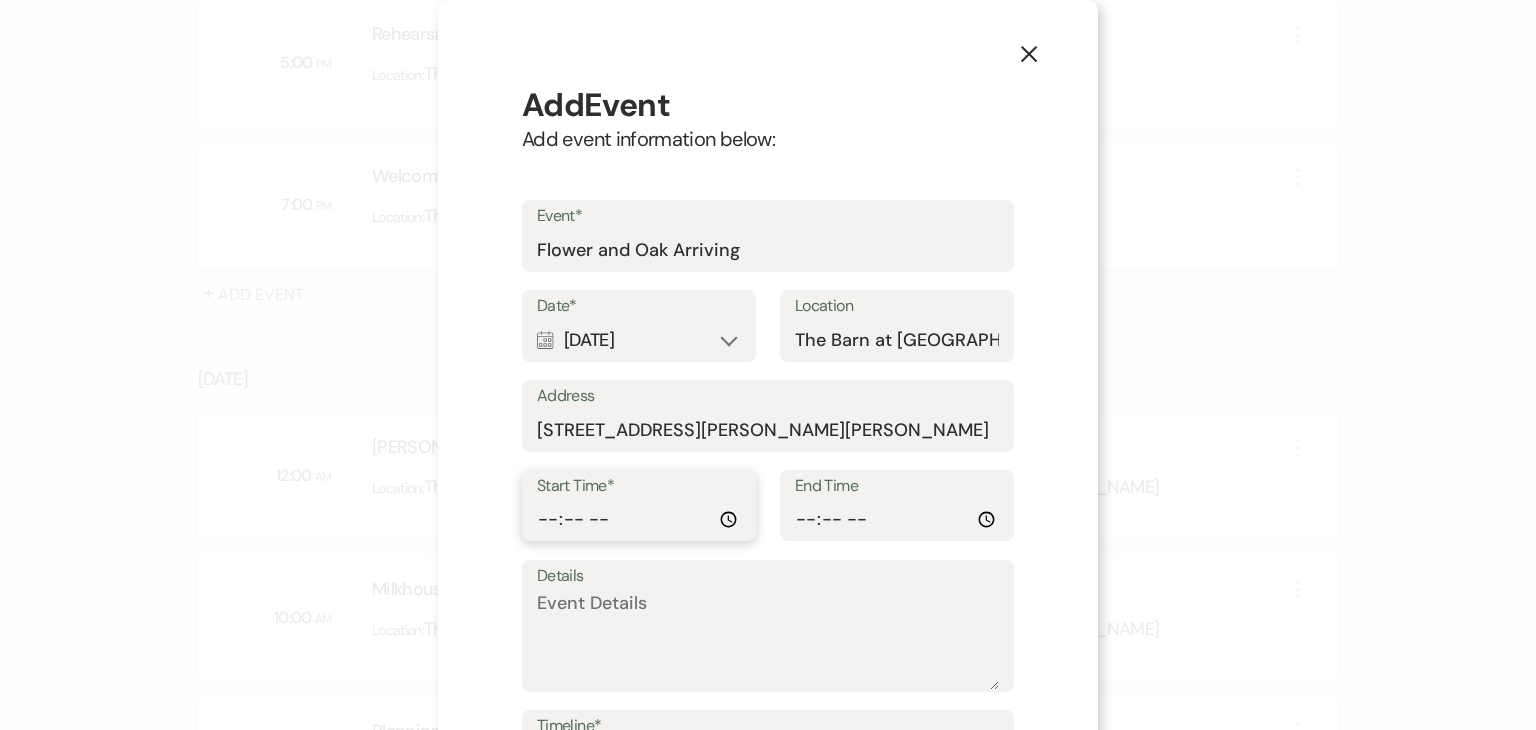 click on "Start Time*" at bounding box center (639, 519) 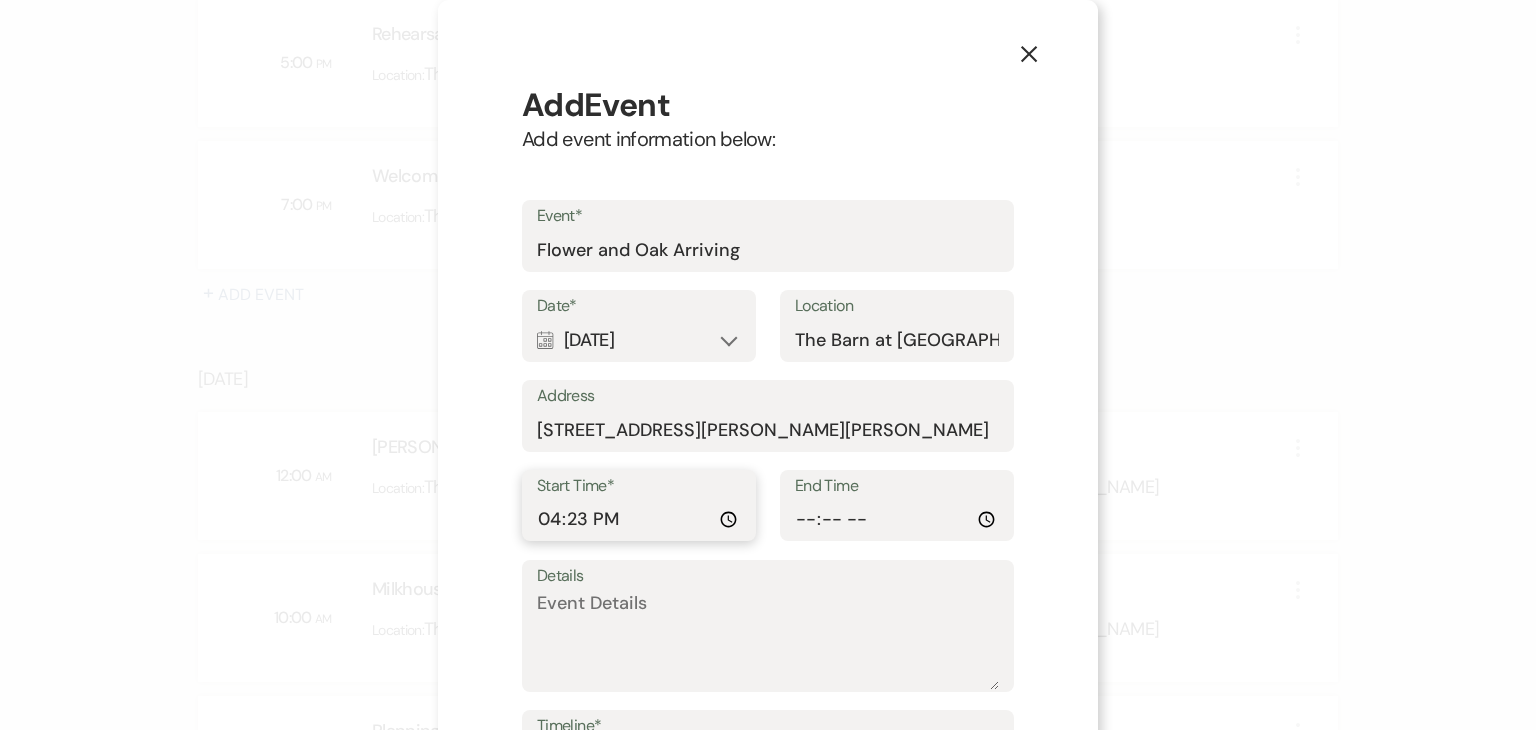 click on "16:23" at bounding box center (639, 519) 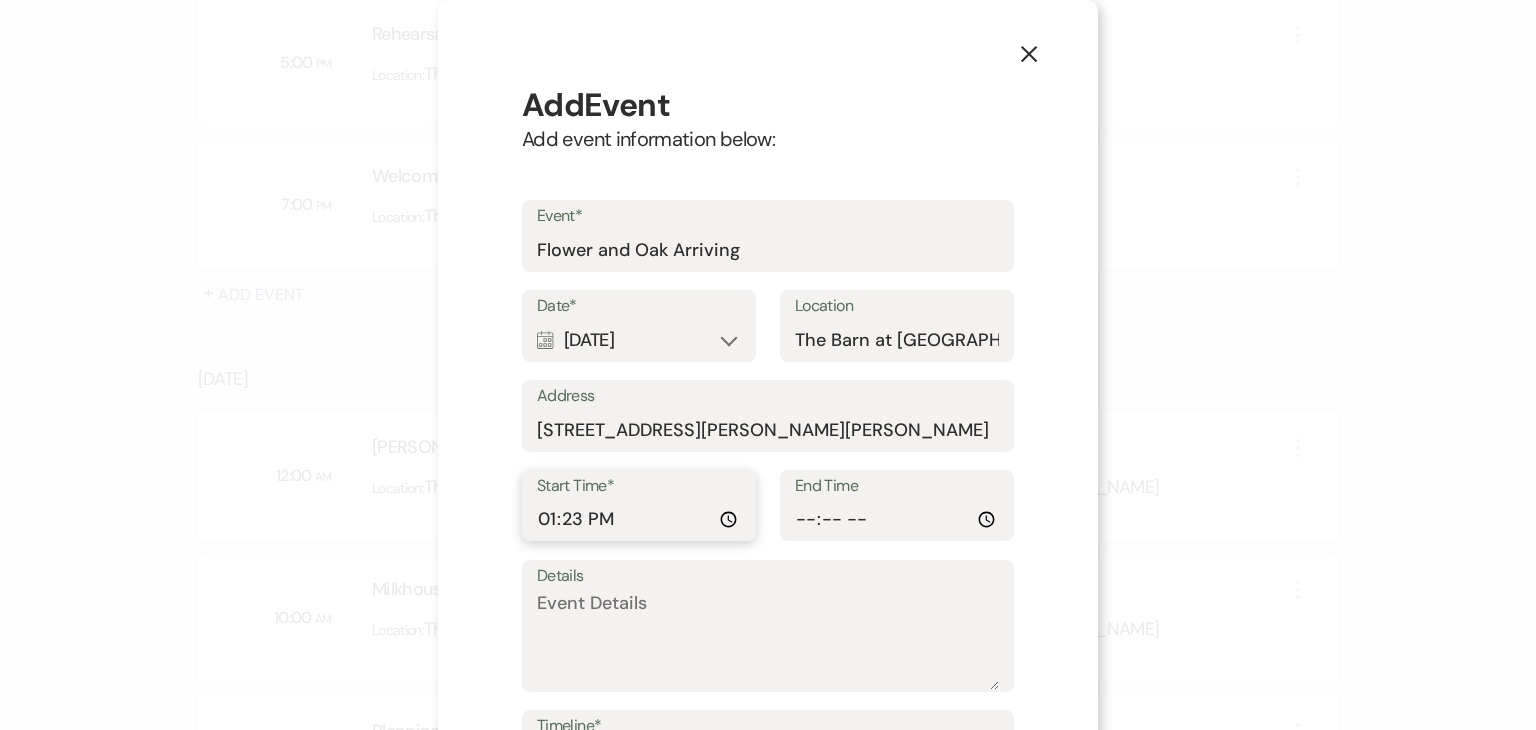 type on "13:00" 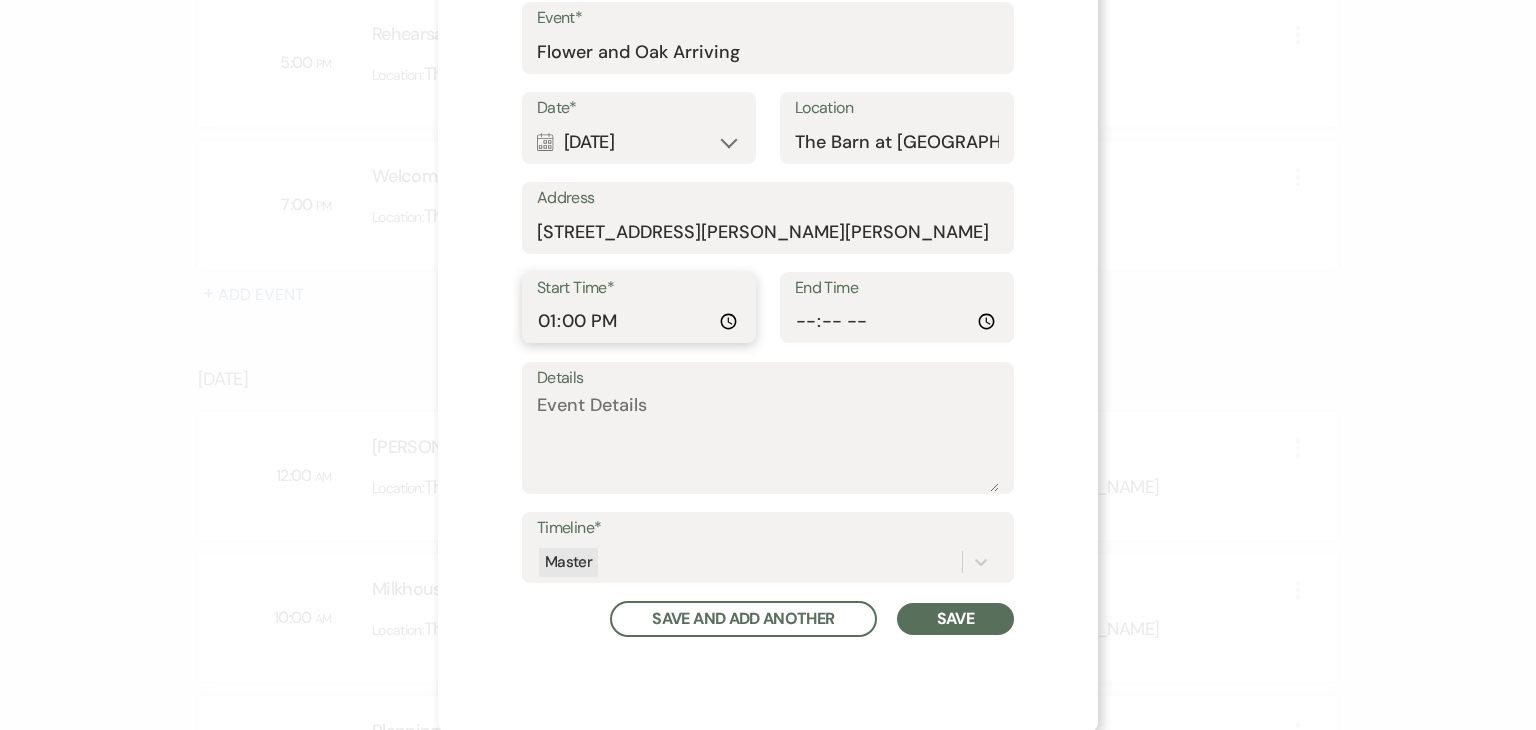 scroll, scrollTop: 200, scrollLeft: 0, axis: vertical 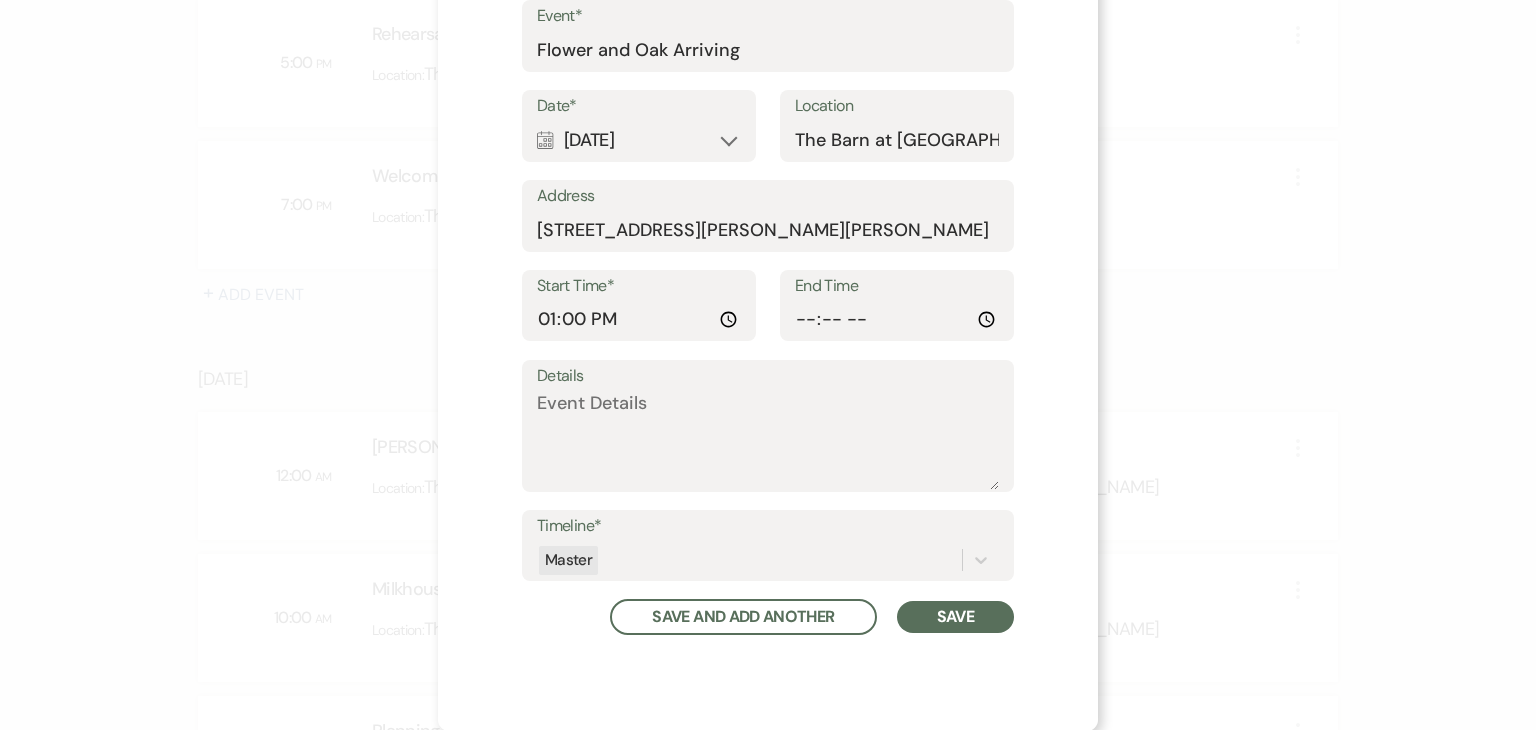 click on "Save" at bounding box center (955, 617) 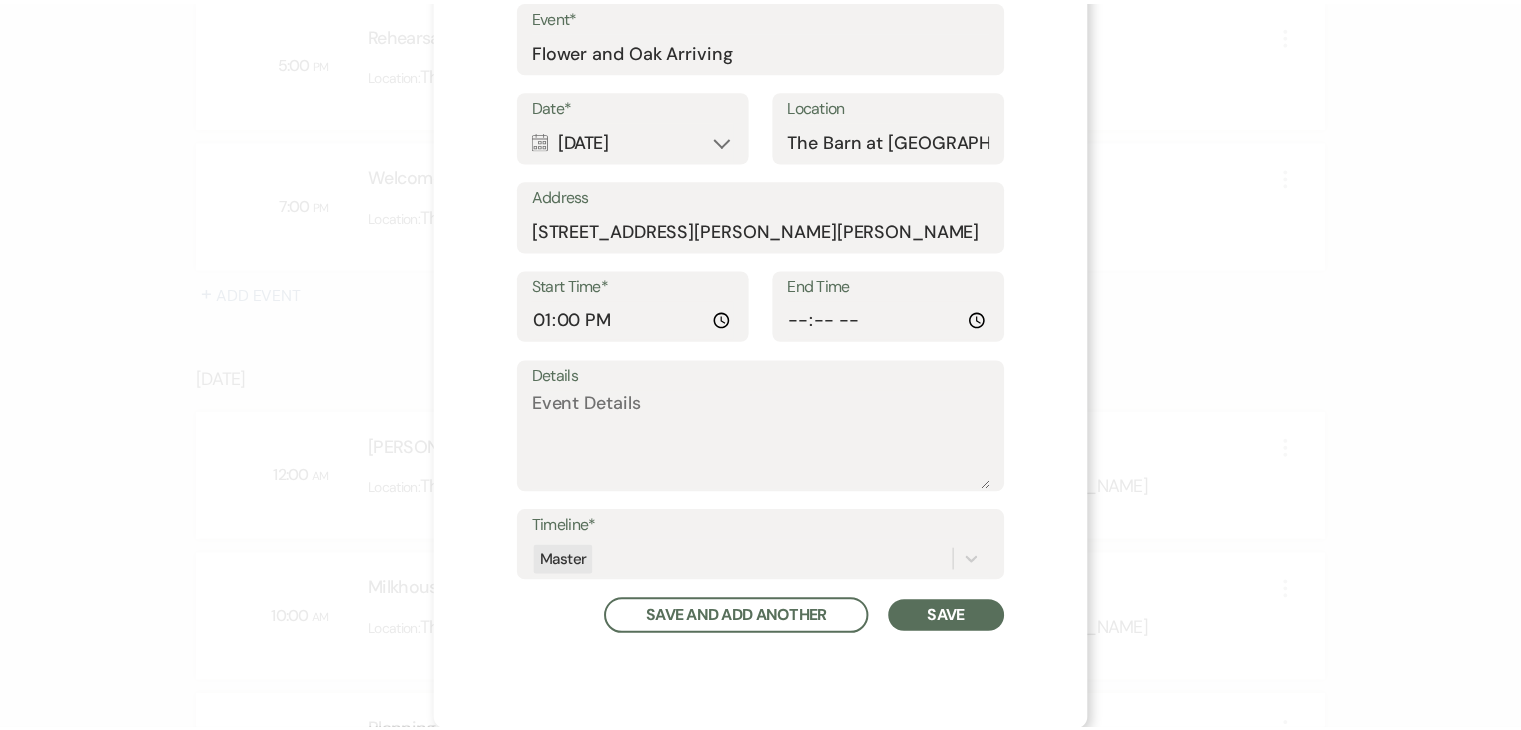 scroll, scrollTop: 0, scrollLeft: 0, axis: both 